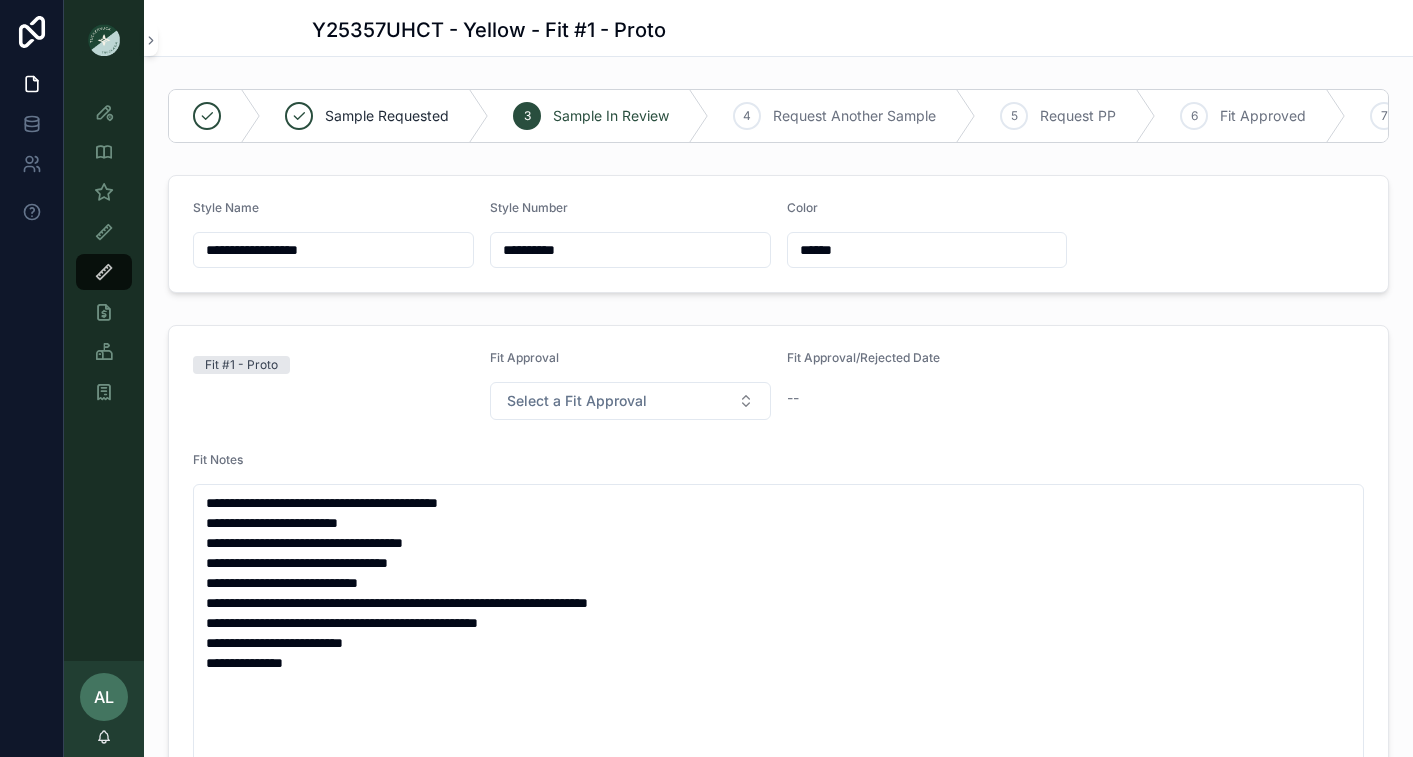 scroll, scrollTop: 0, scrollLeft: 0, axis: both 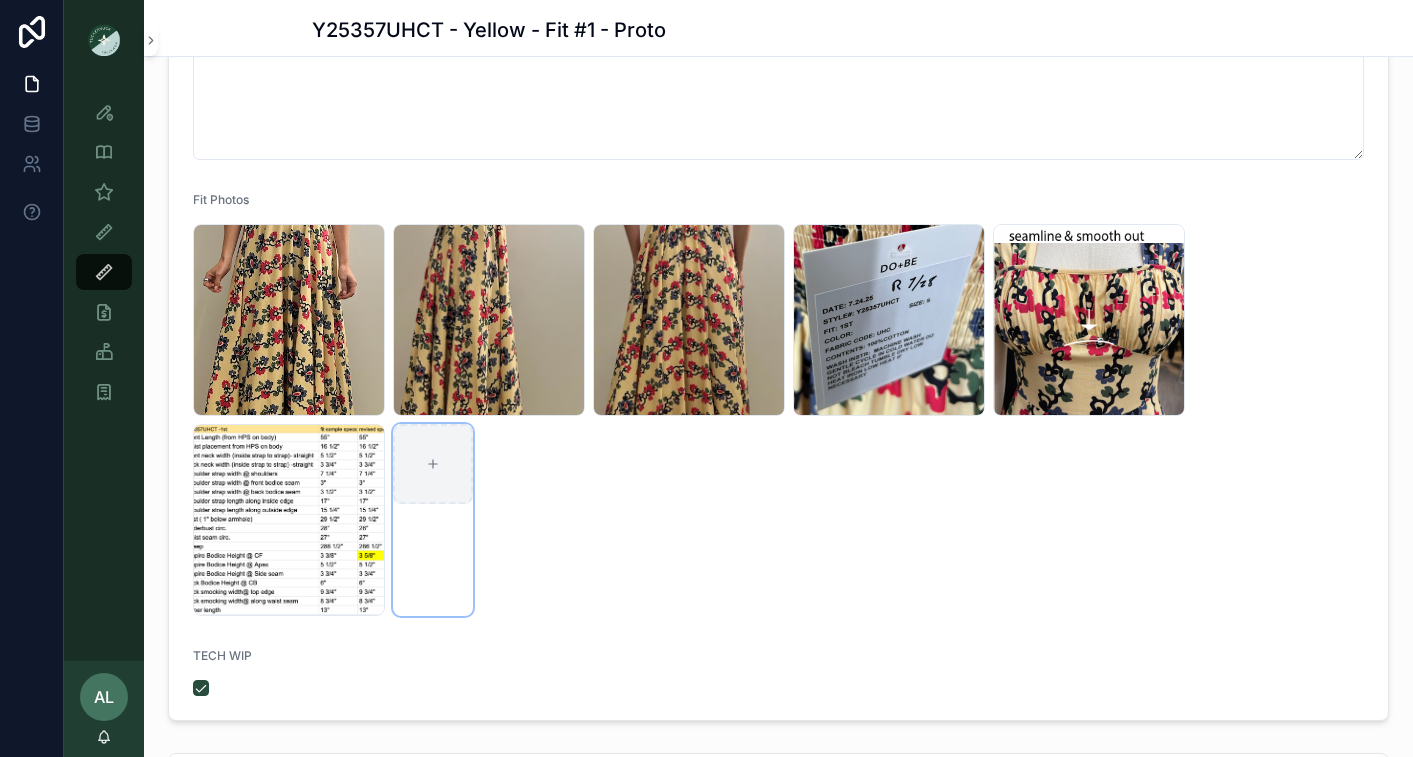 click 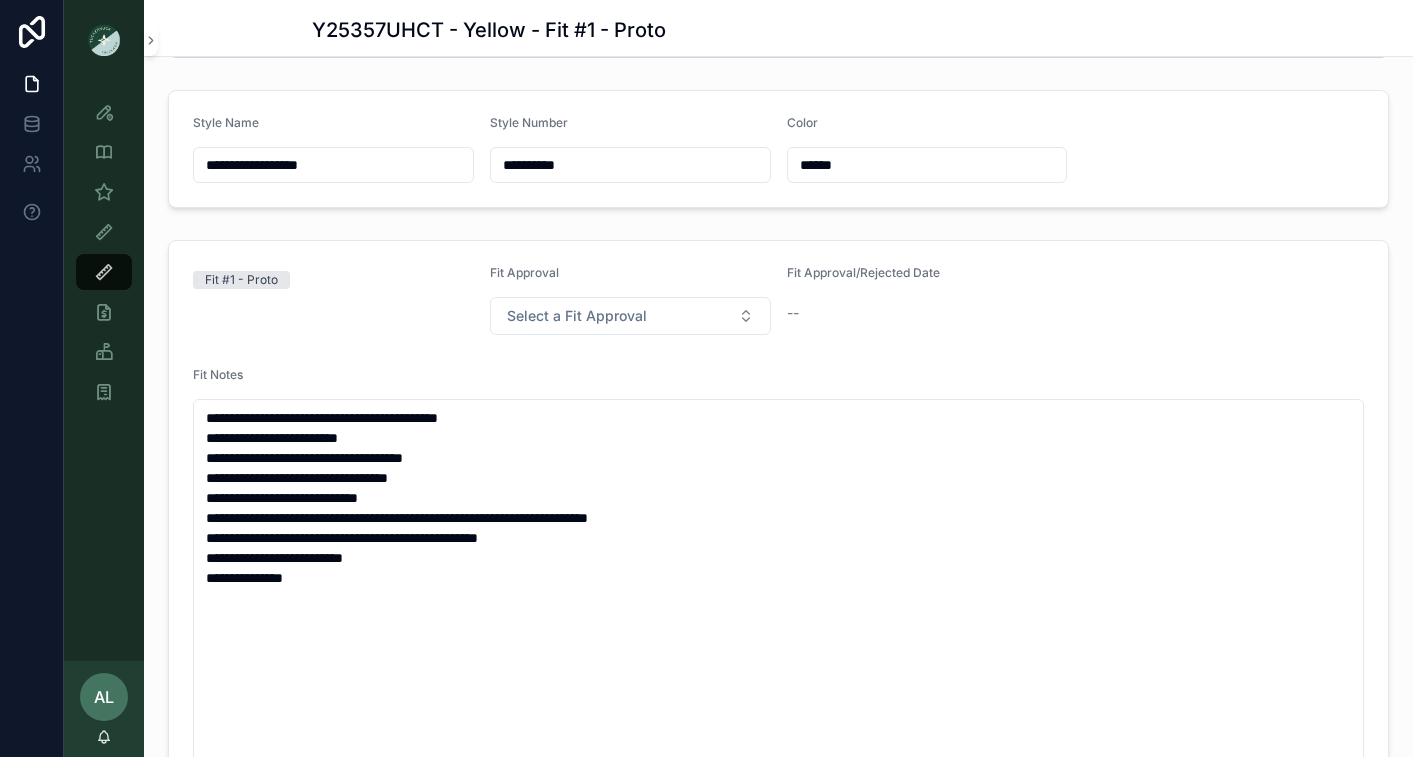 scroll, scrollTop: 51, scrollLeft: 0, axis: vertical 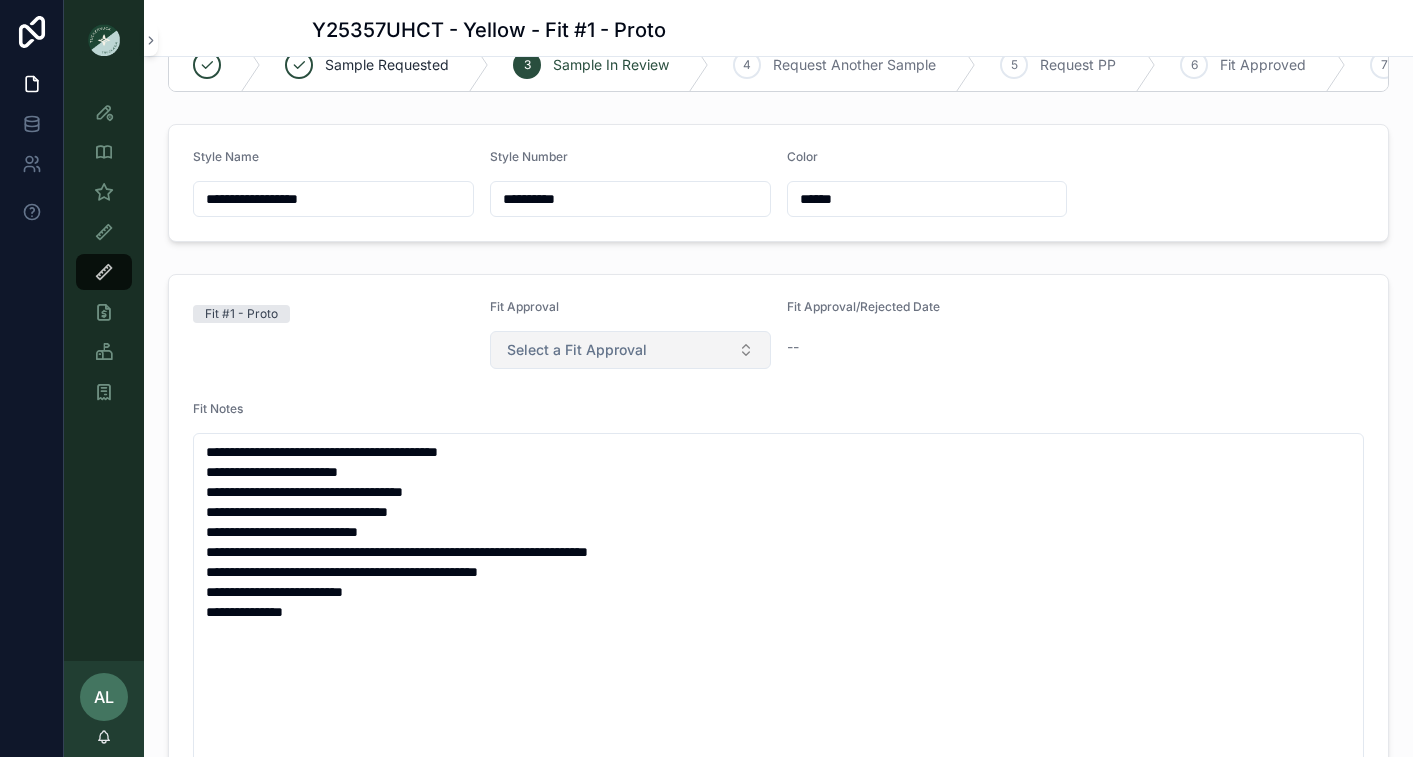 click on "Select a Fit Approval" at bounding box center (577, 350) 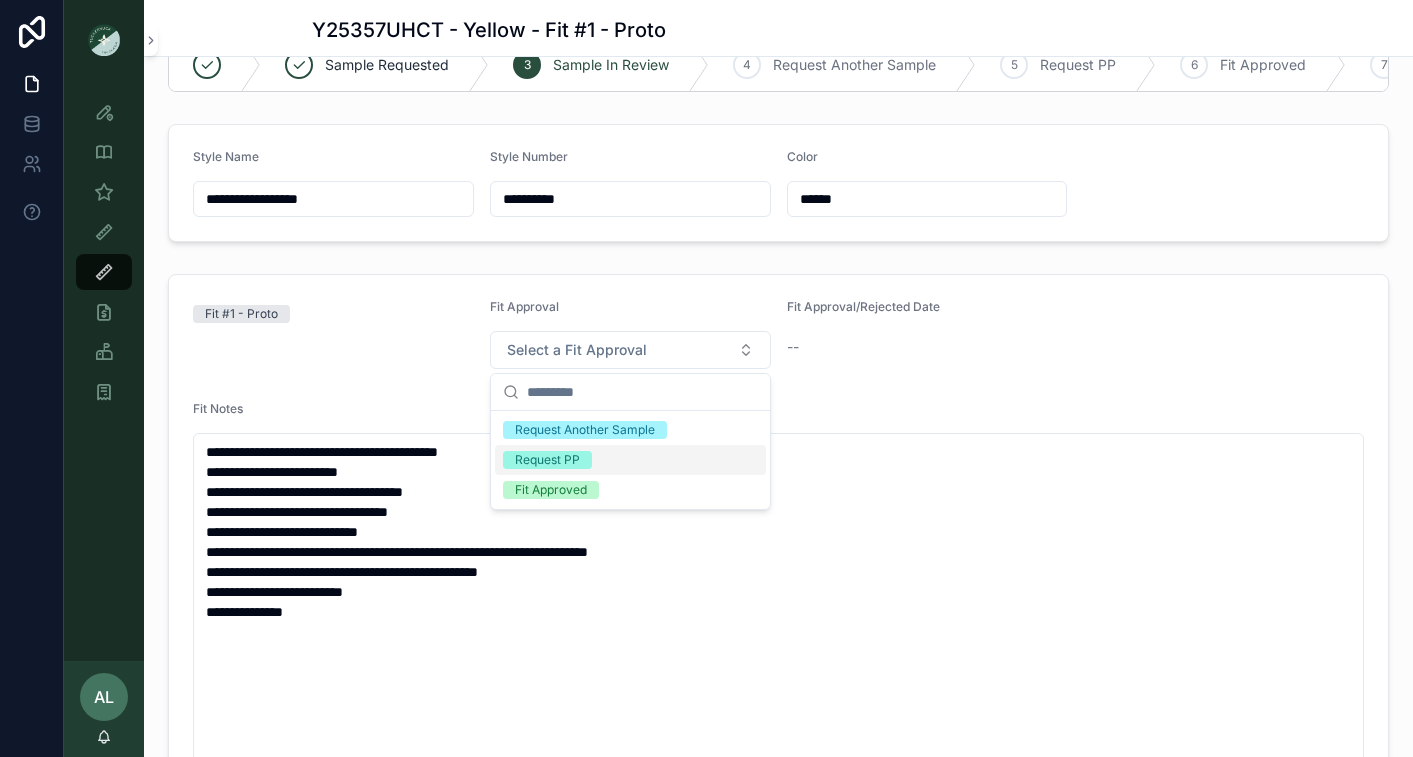 click on "Request PP" at bounding box center (547, 460) 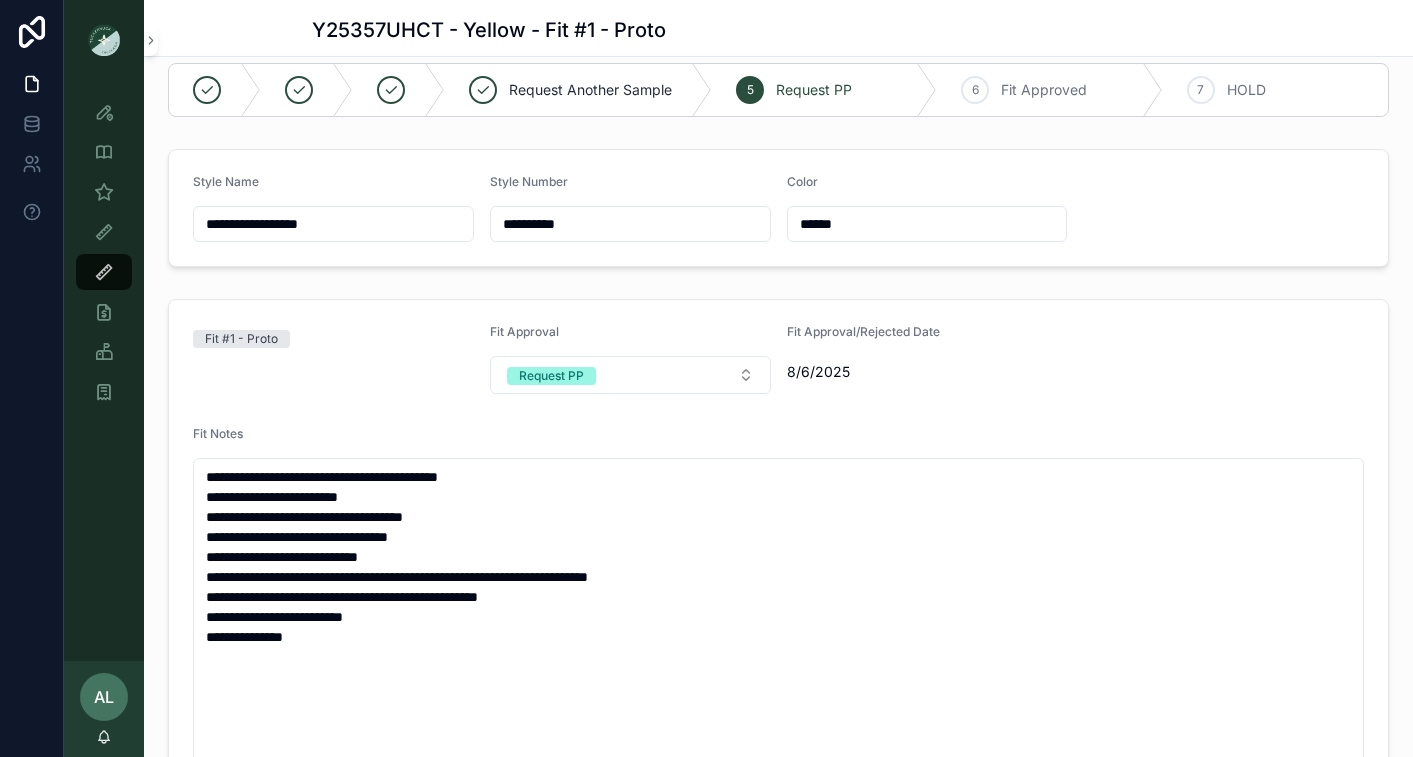 scroll, scrollTop: 0, scrollLeft: 0, axis: both 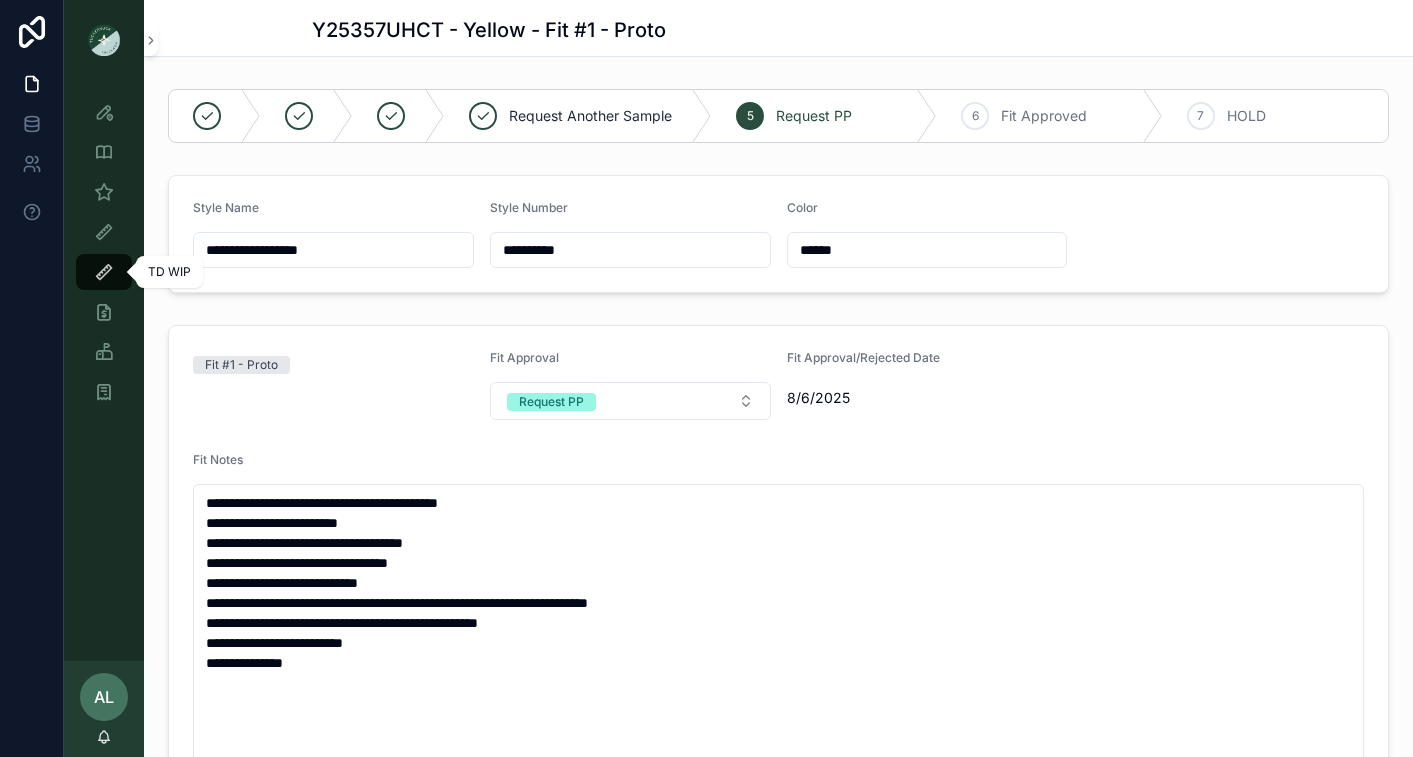 click at bounding box center [104, 272] 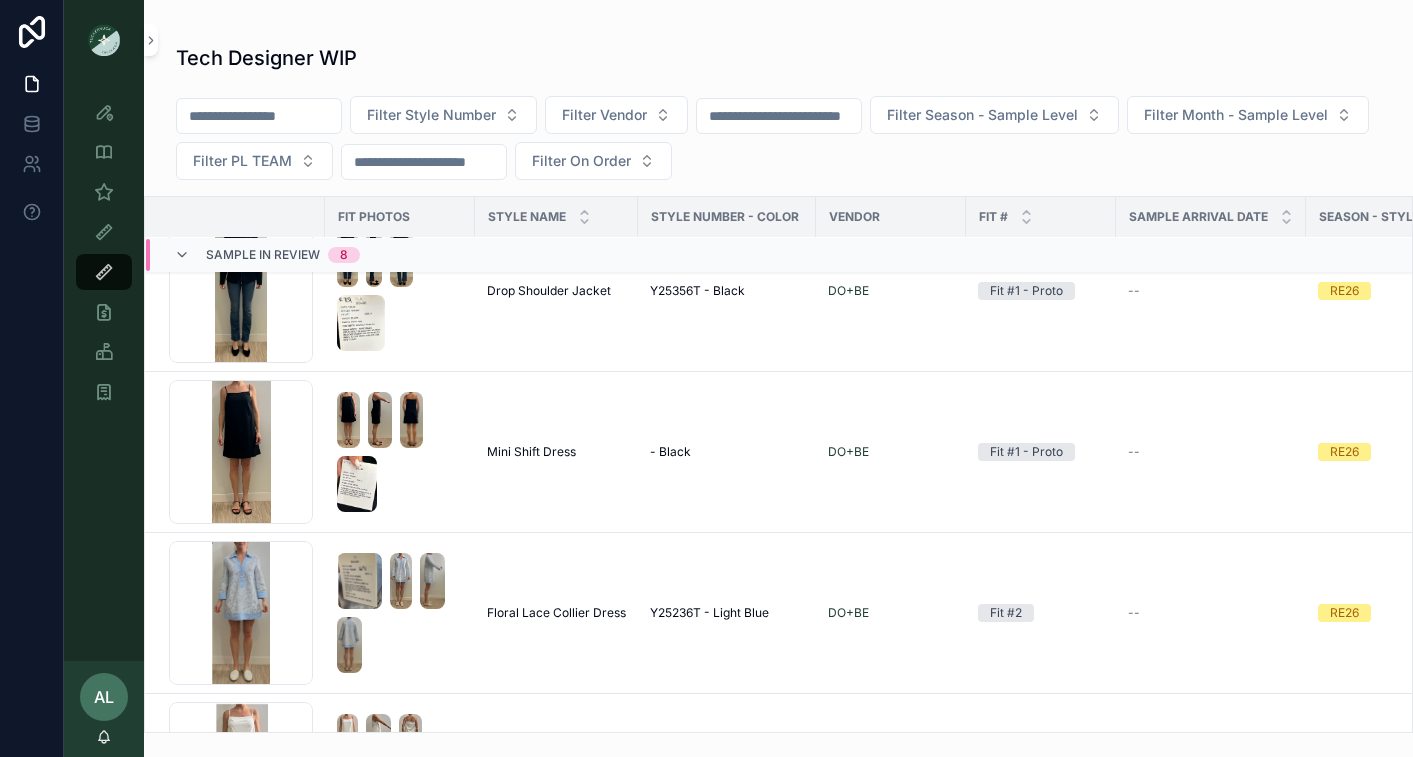 scroll, scrollTop: 579, scrollLeft: 0, axis: vertical 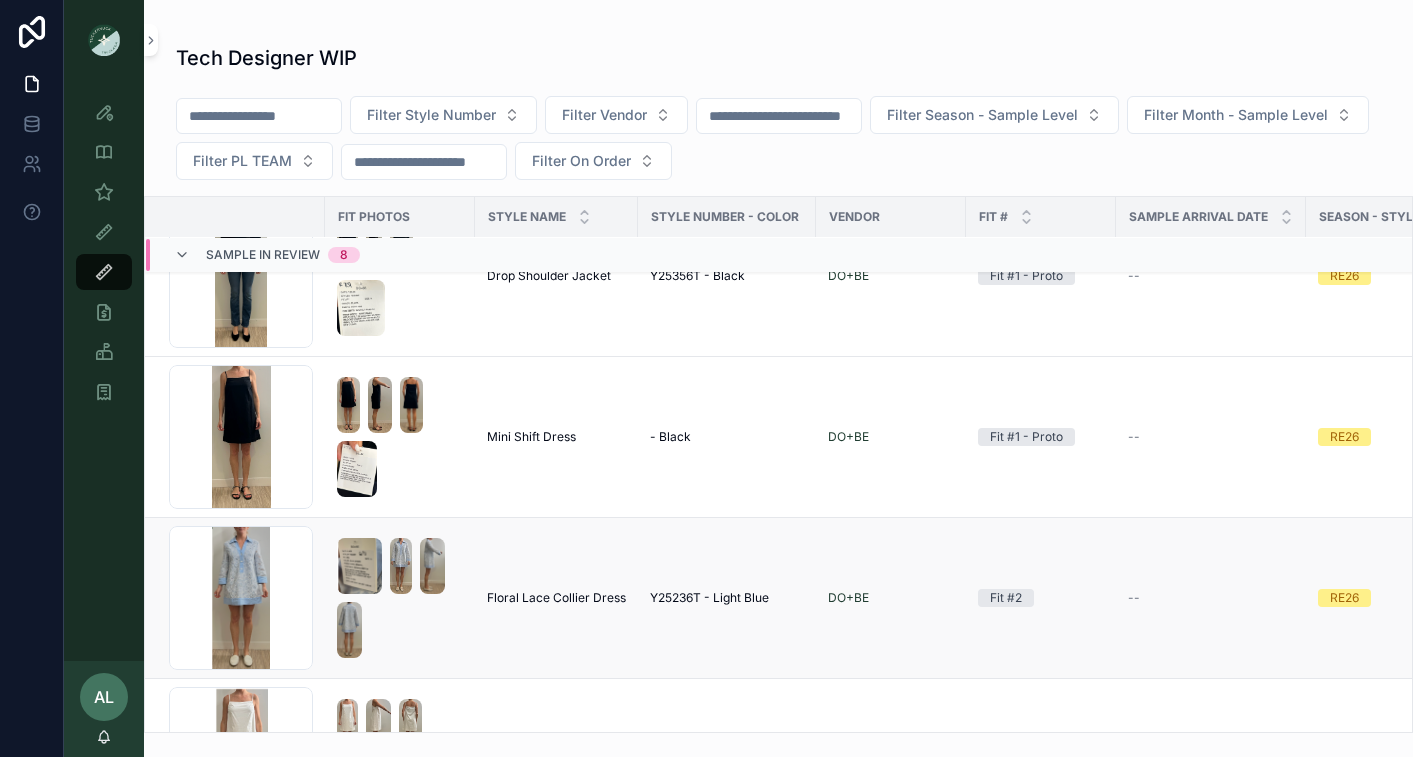 click at bounding box center (400, 598) 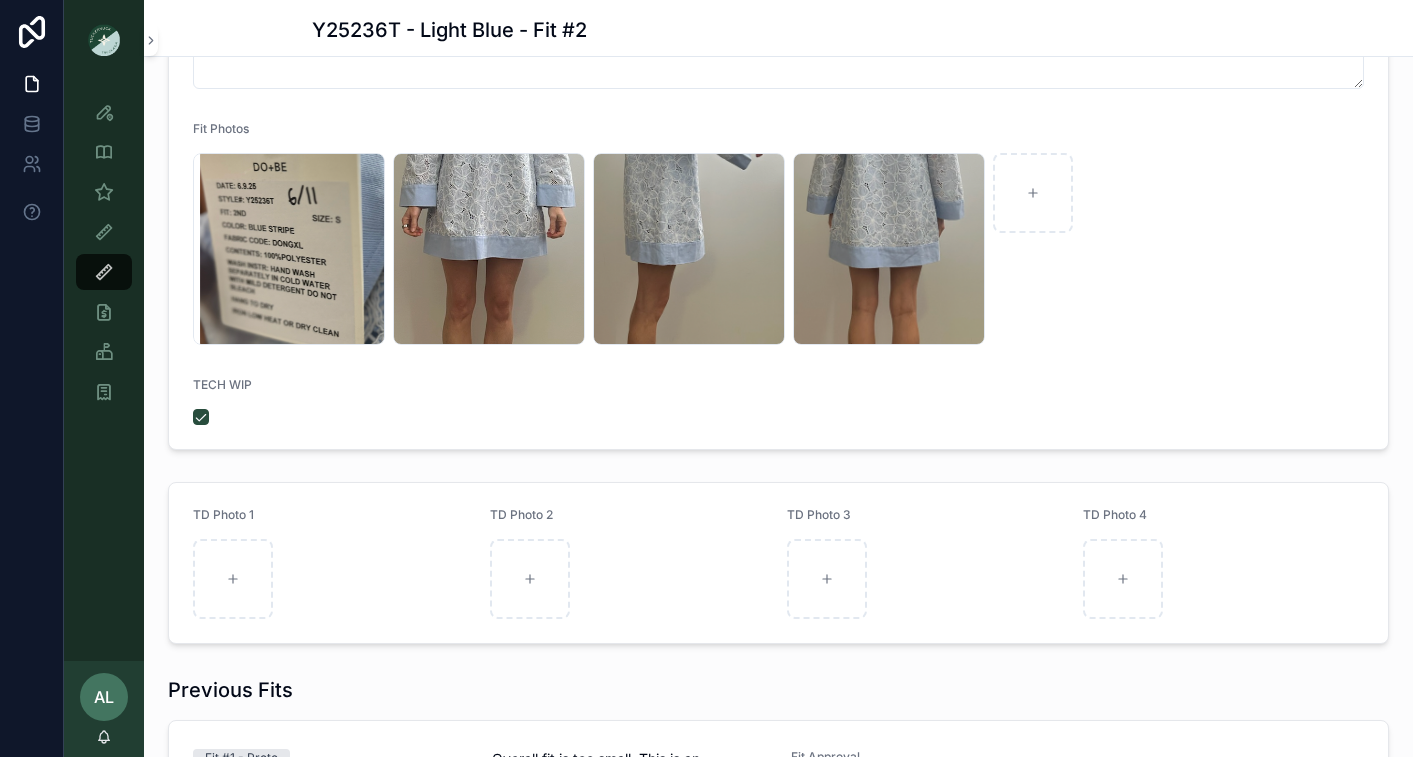 scroll, scrollTop: 345, scrollLeft: 0, axis: vertical 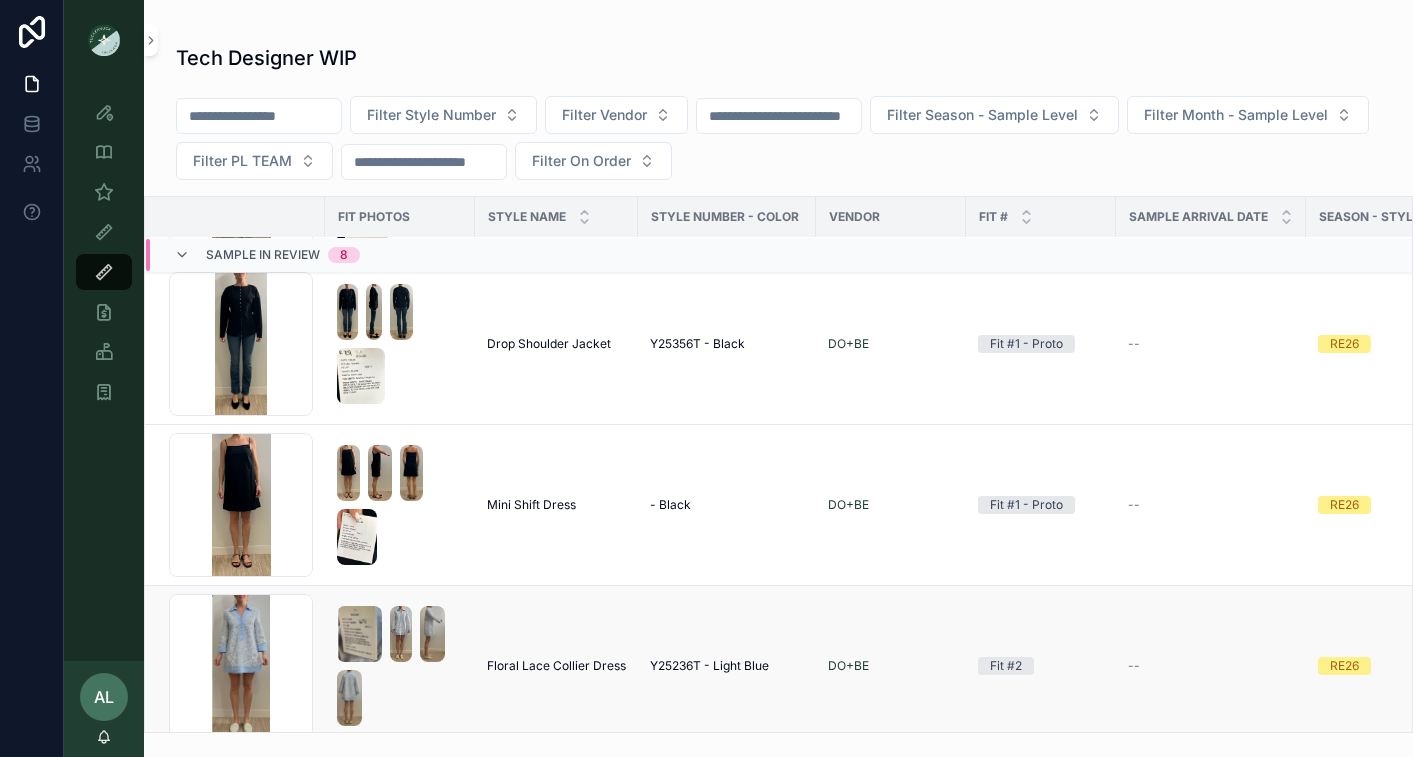 click at bounding box center [400, 666] 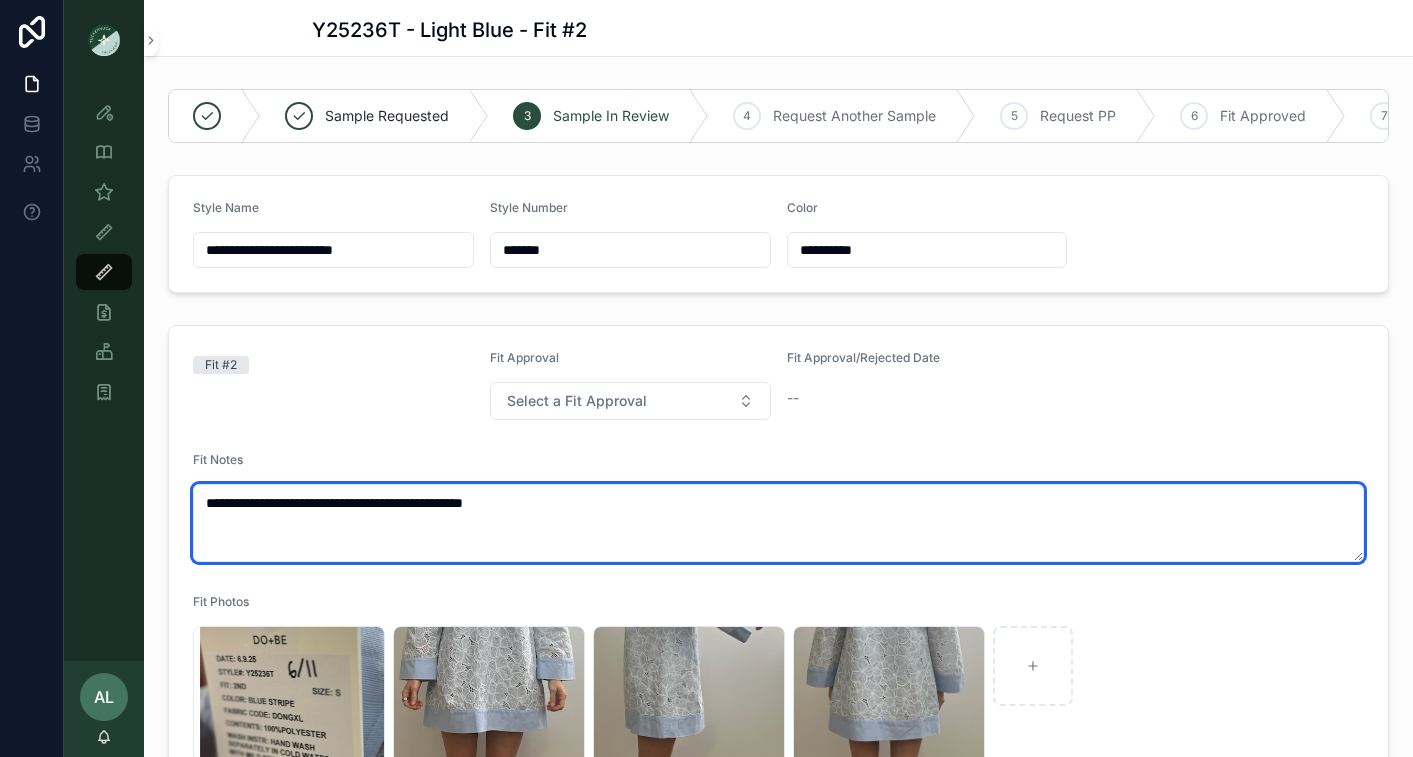 click on "**********" at bounding box center [778, 523] 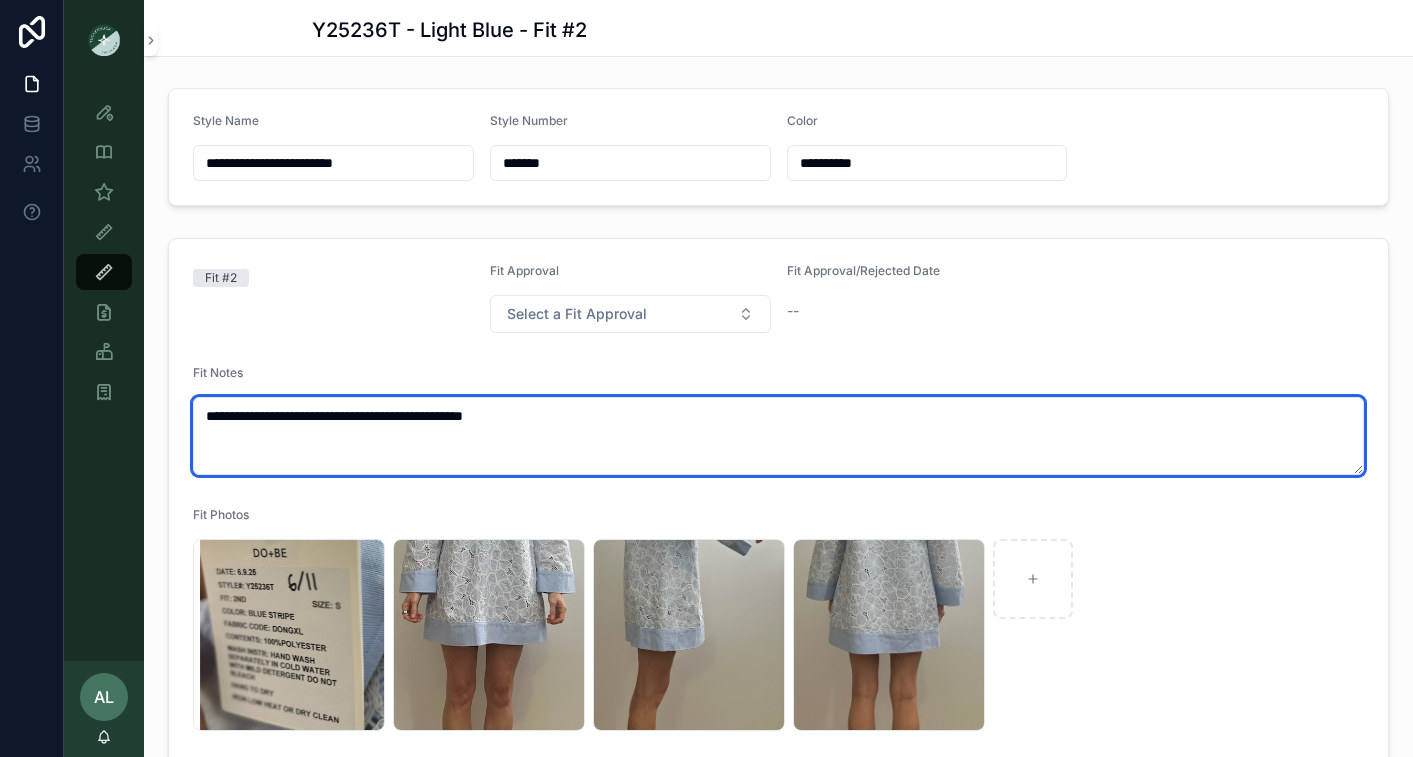 scroll, scrollTop: 135, scrollLeft: 0, axis: vertical 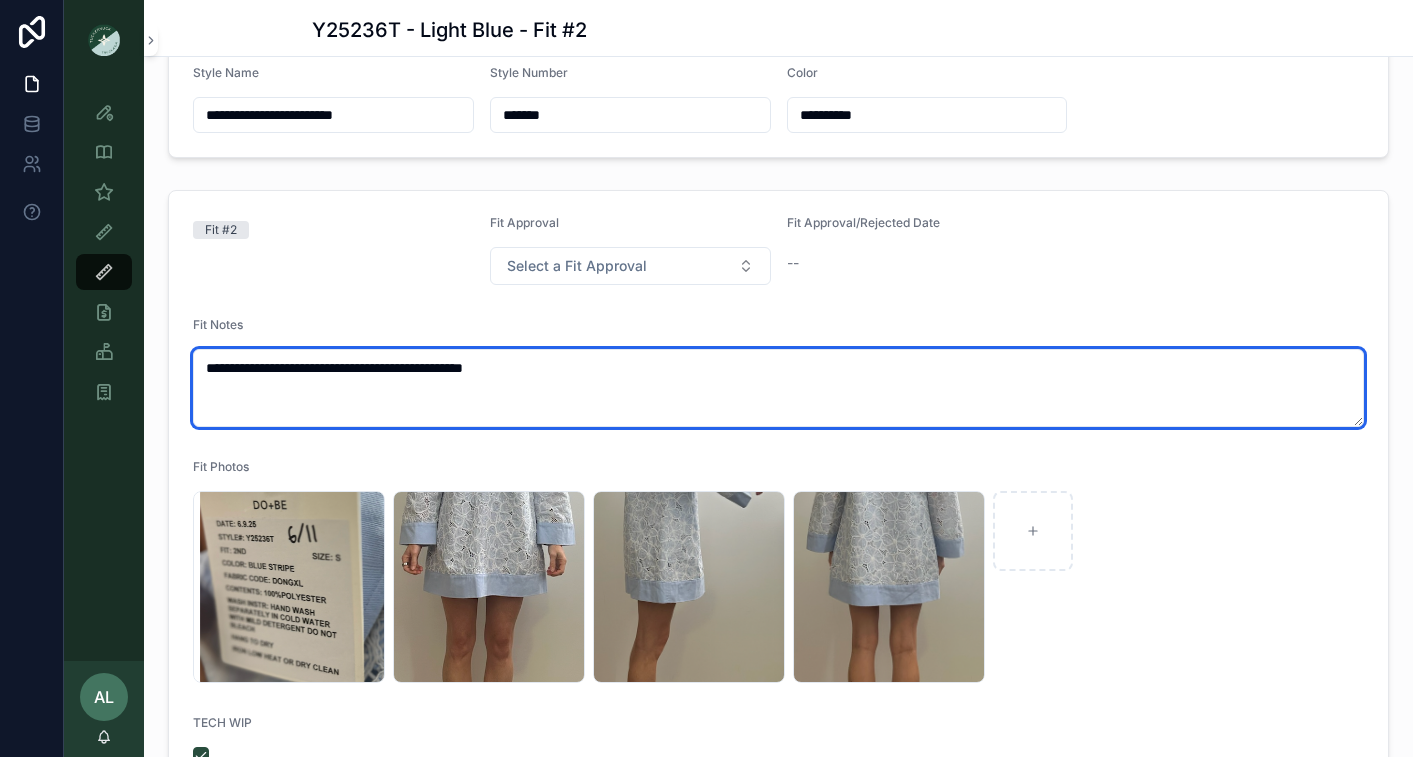 click on "**********" at bounding box center [778, 388] 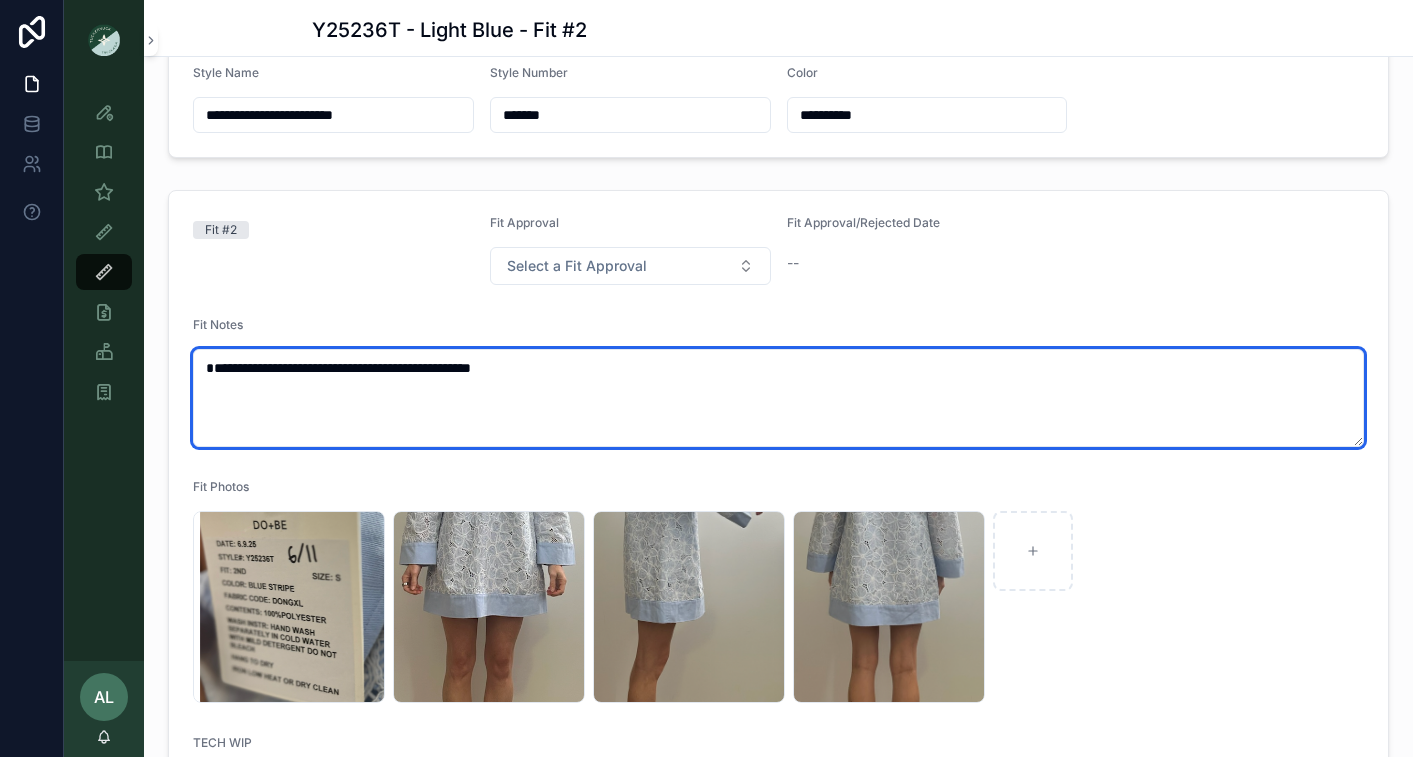 paste on "**********" 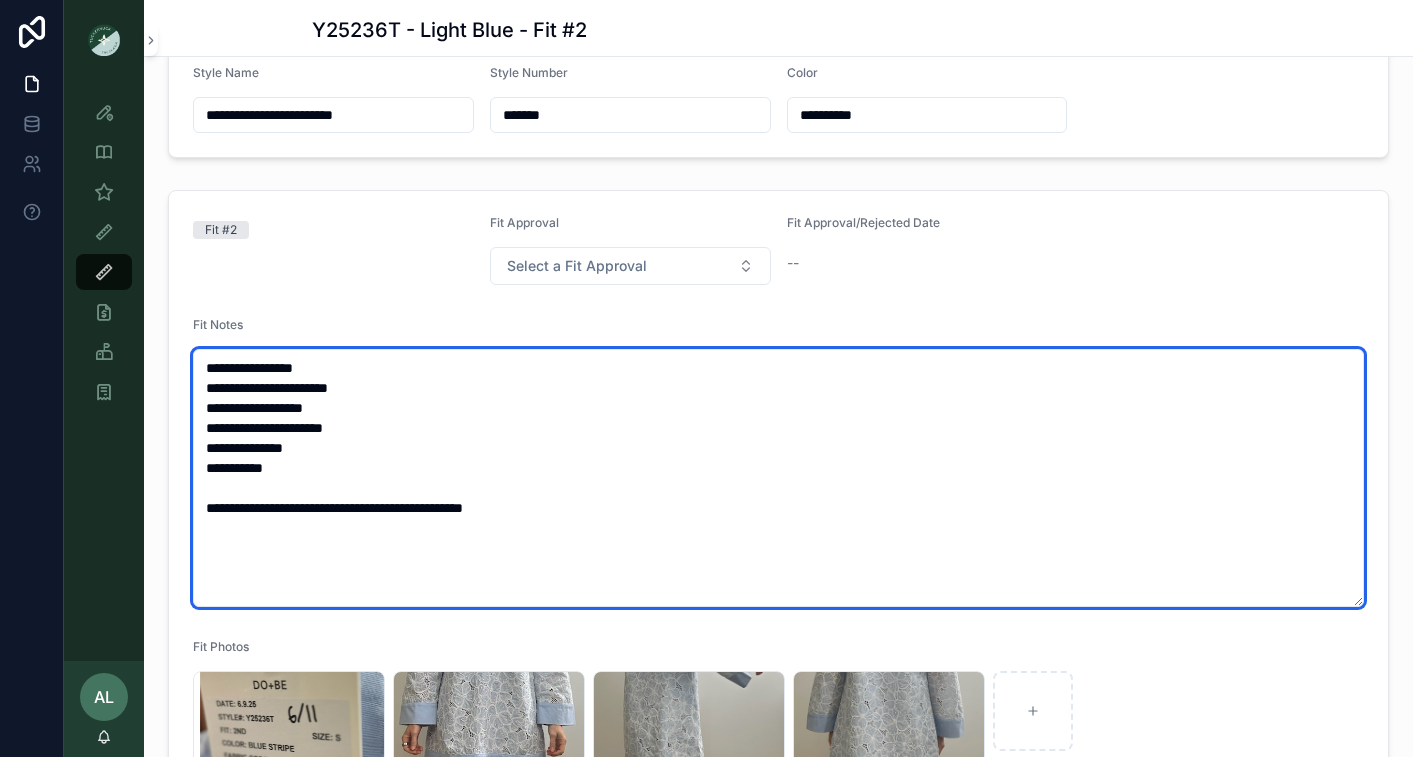 click on "**********" at bounding box center (778, 478) 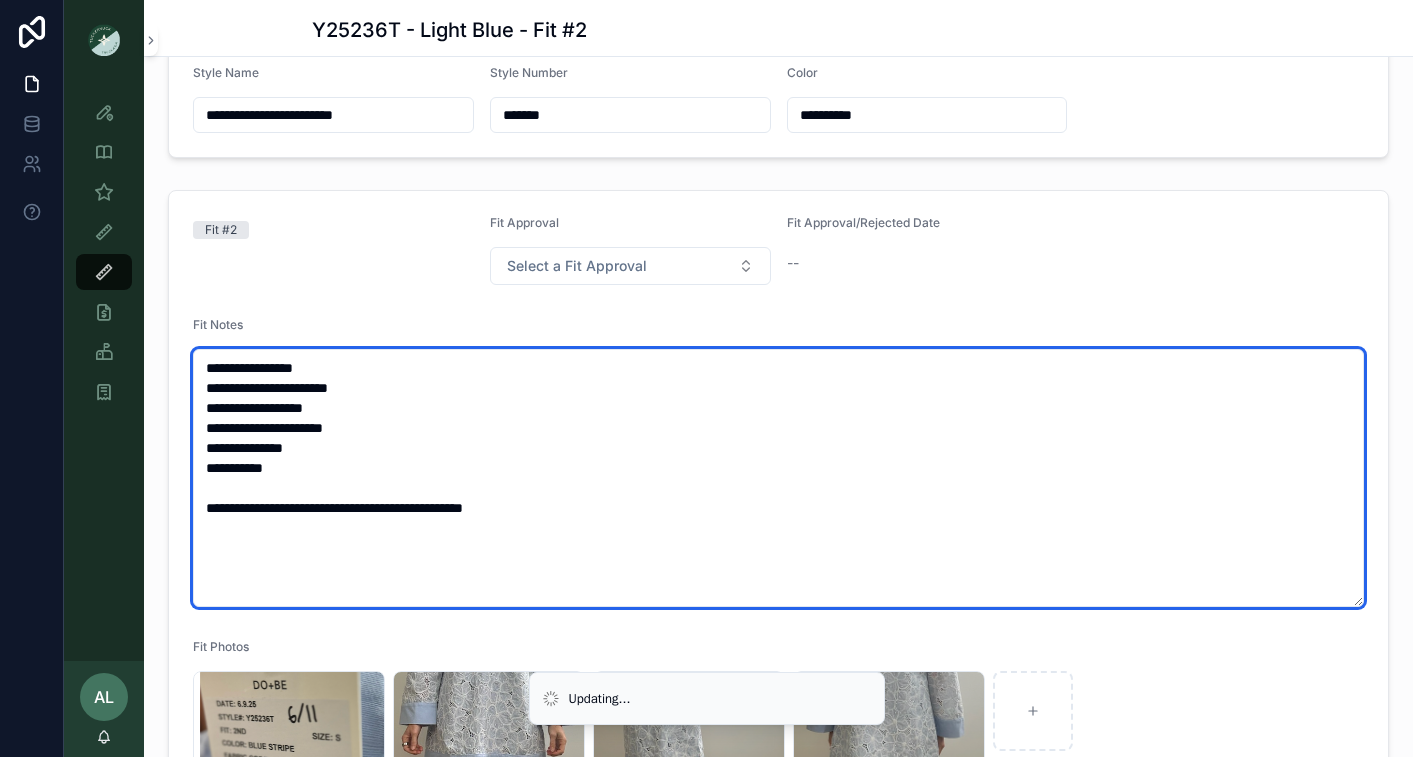 click on "**********" at bounding box center [778, 478] 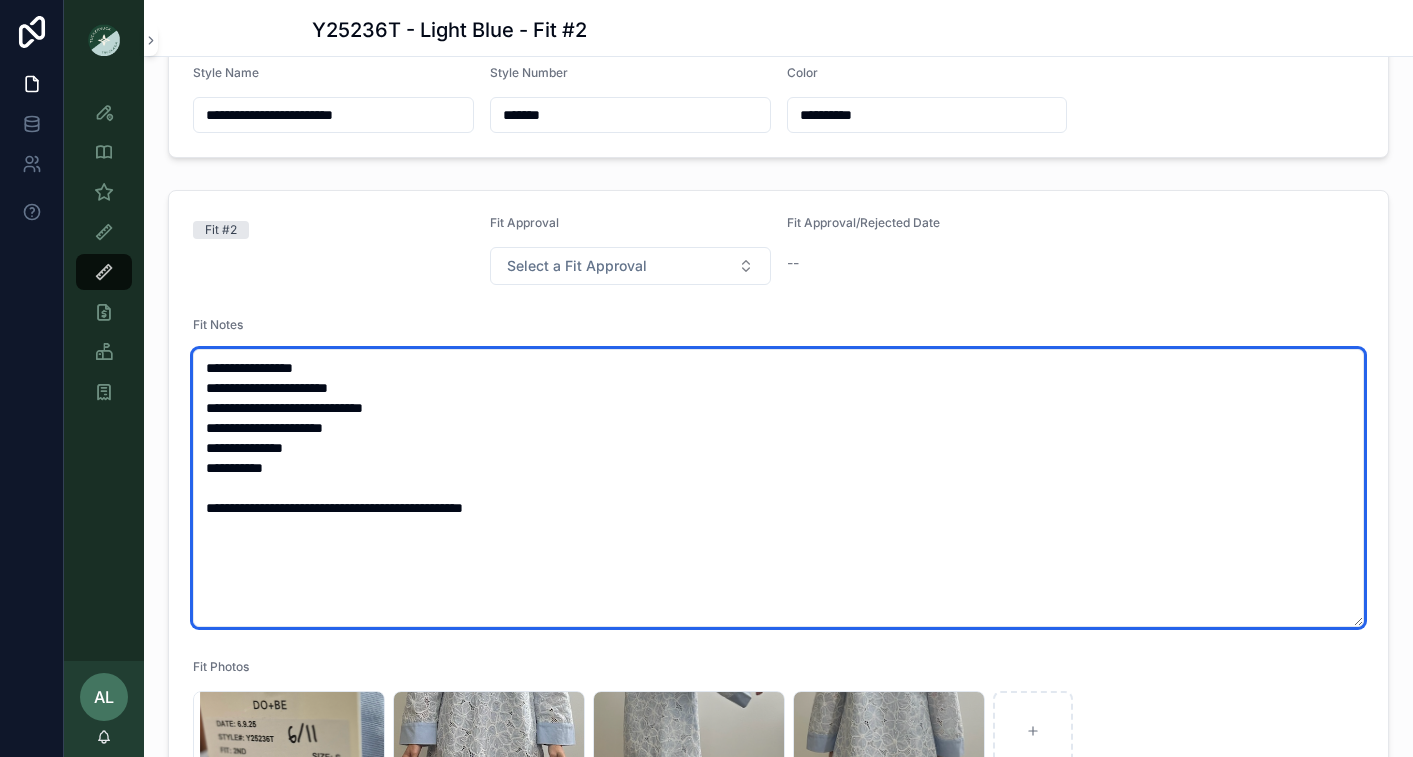 click on "**********" at bounding box center (778, 488) 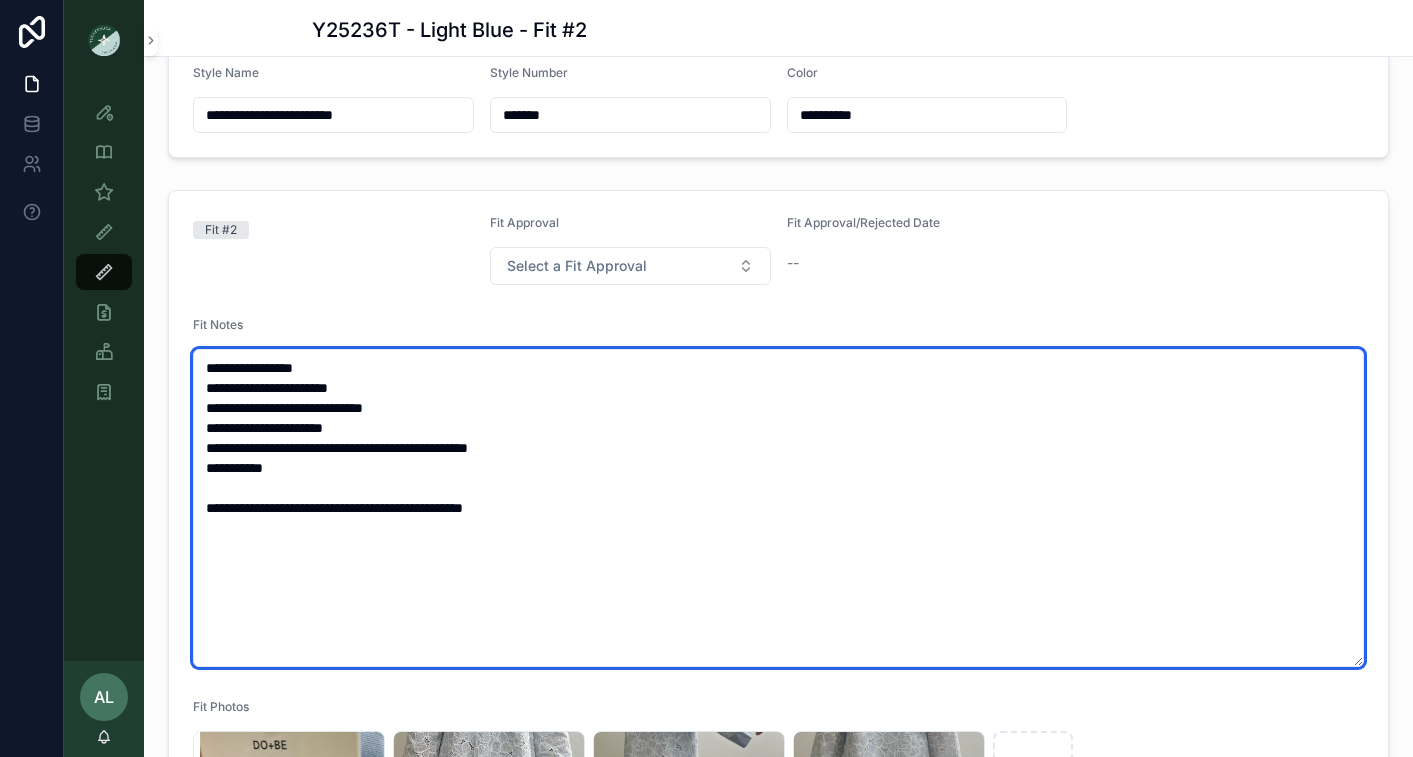click on "**********" at bounding box center (778, 508) 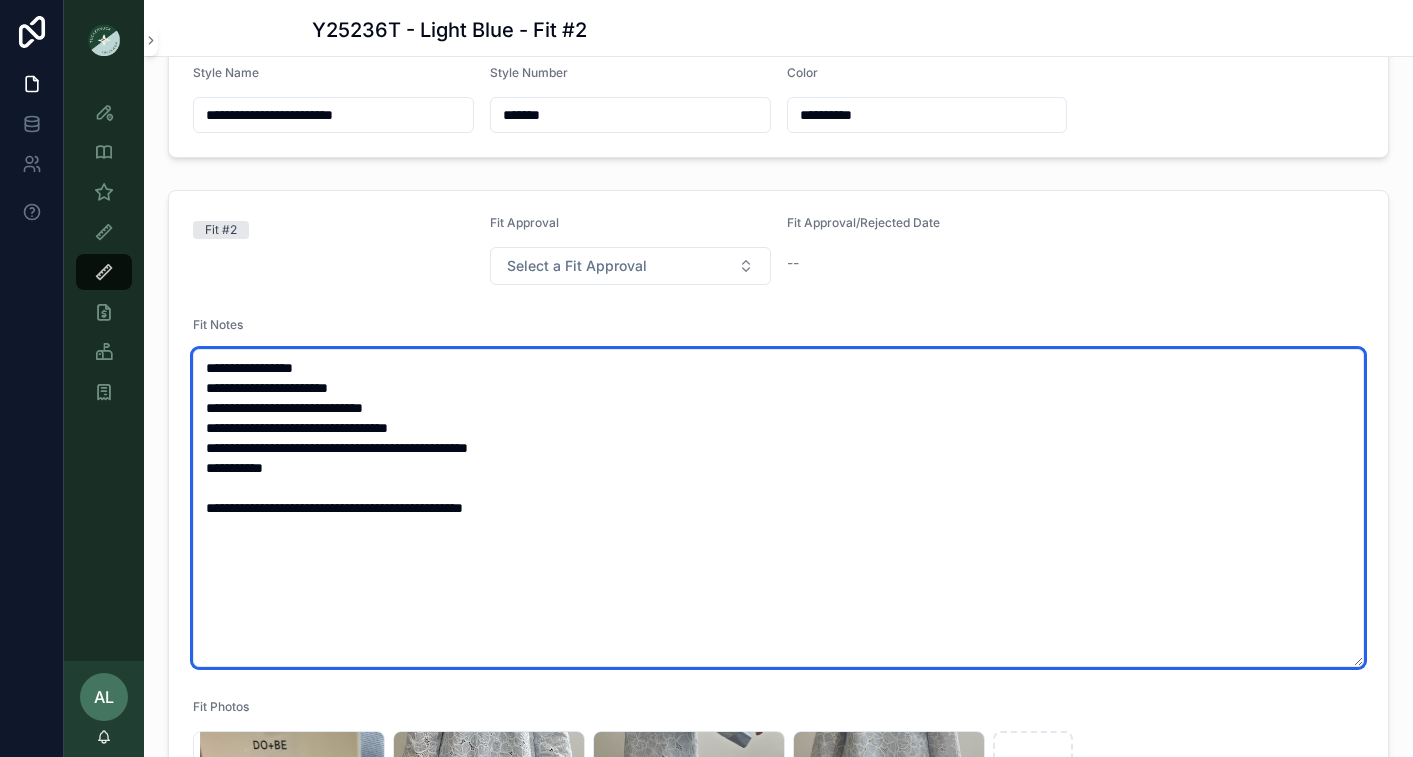 click on "**********" at bounding box center (778, 508) 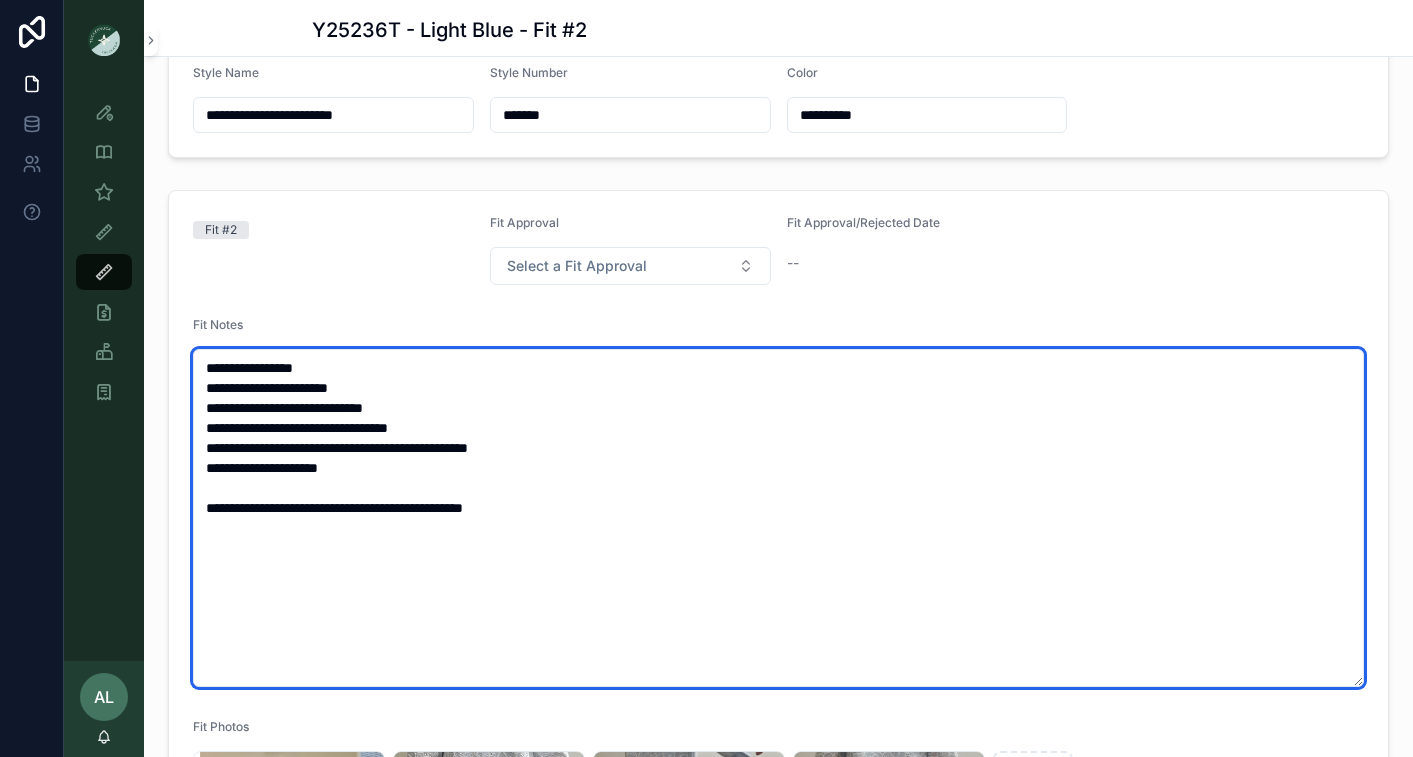 click on "**********" at bounding box center [778, 518] 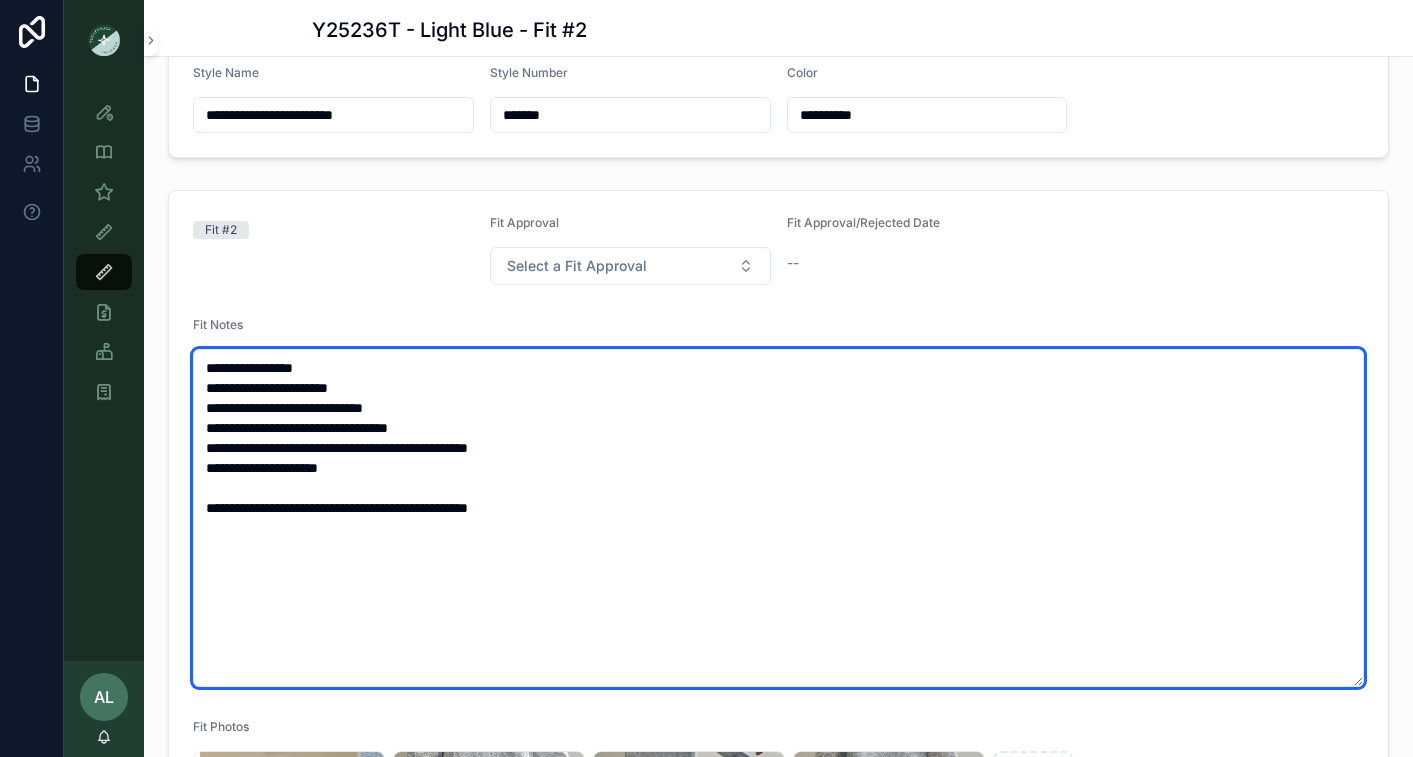 click on "**********" at bounding box center [778, 518] 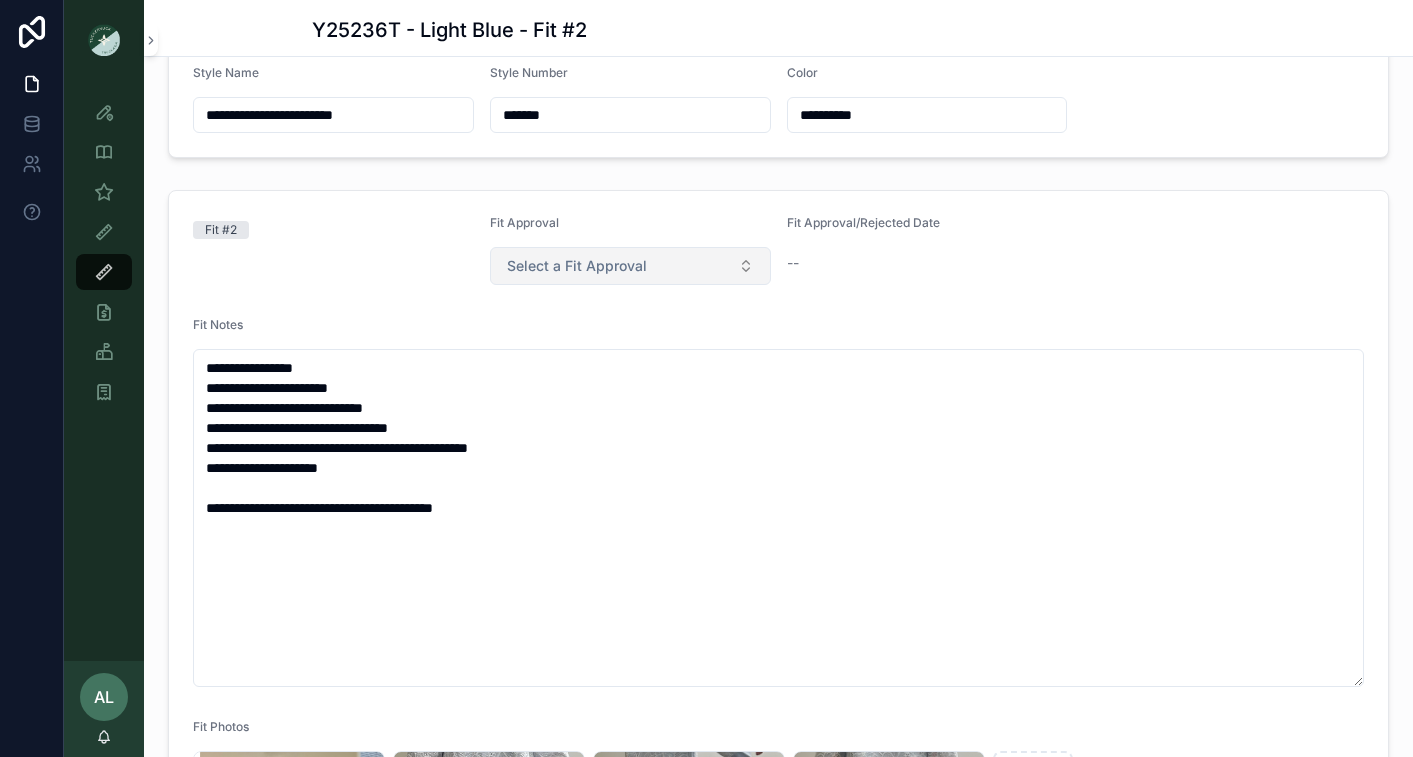 click on "Select a Fit Approval" at bounding box center (630, 266) 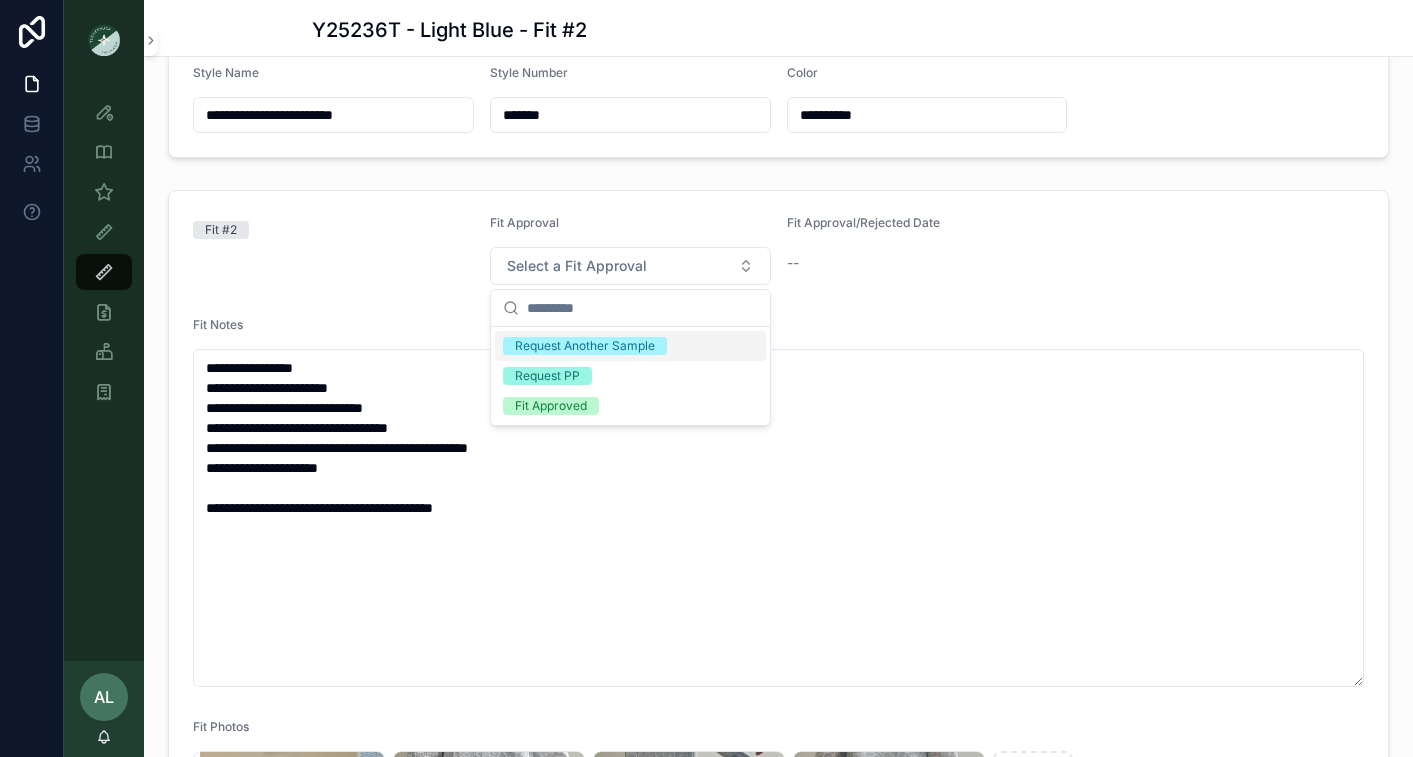 click on "Request Another Sample" at bounding box center (585, 346) 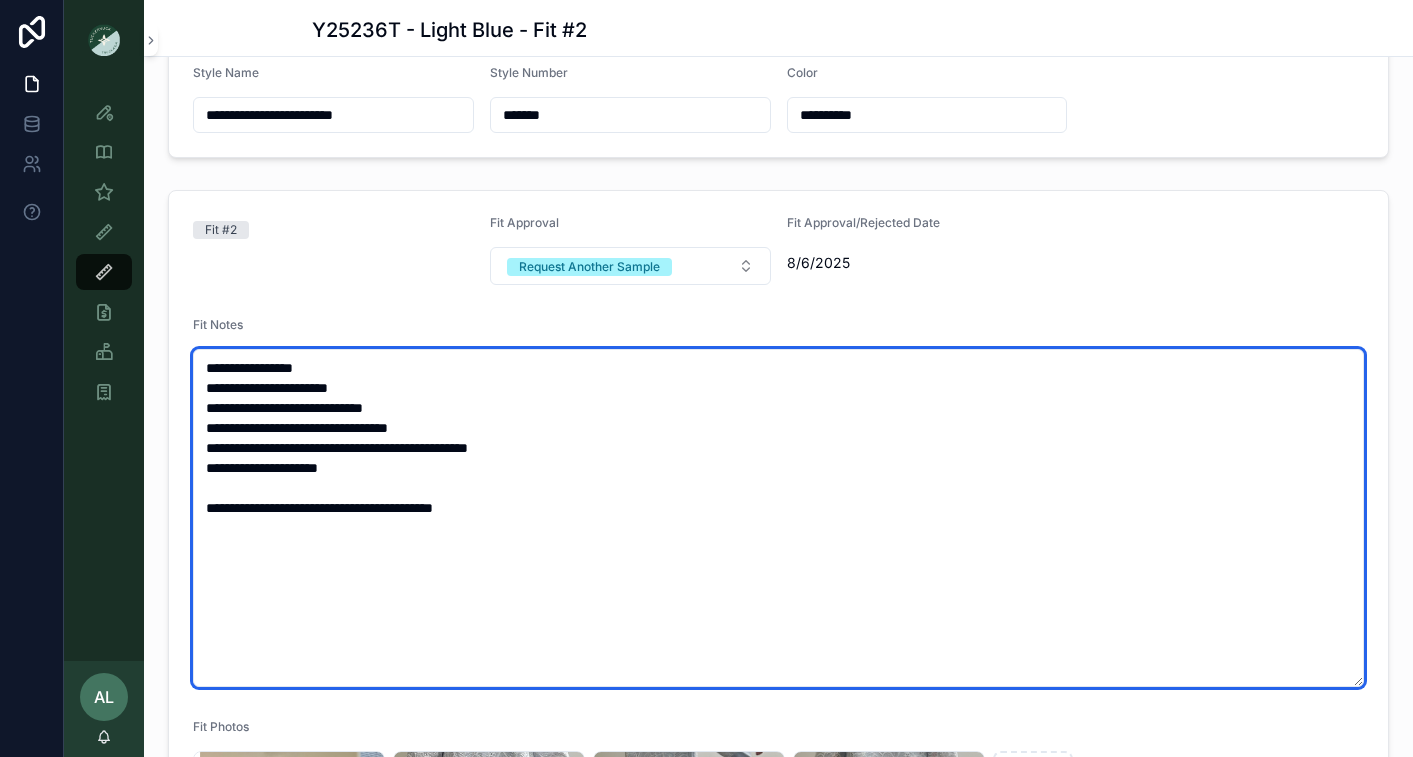 click on "**********" at bounding box center (778, 518) 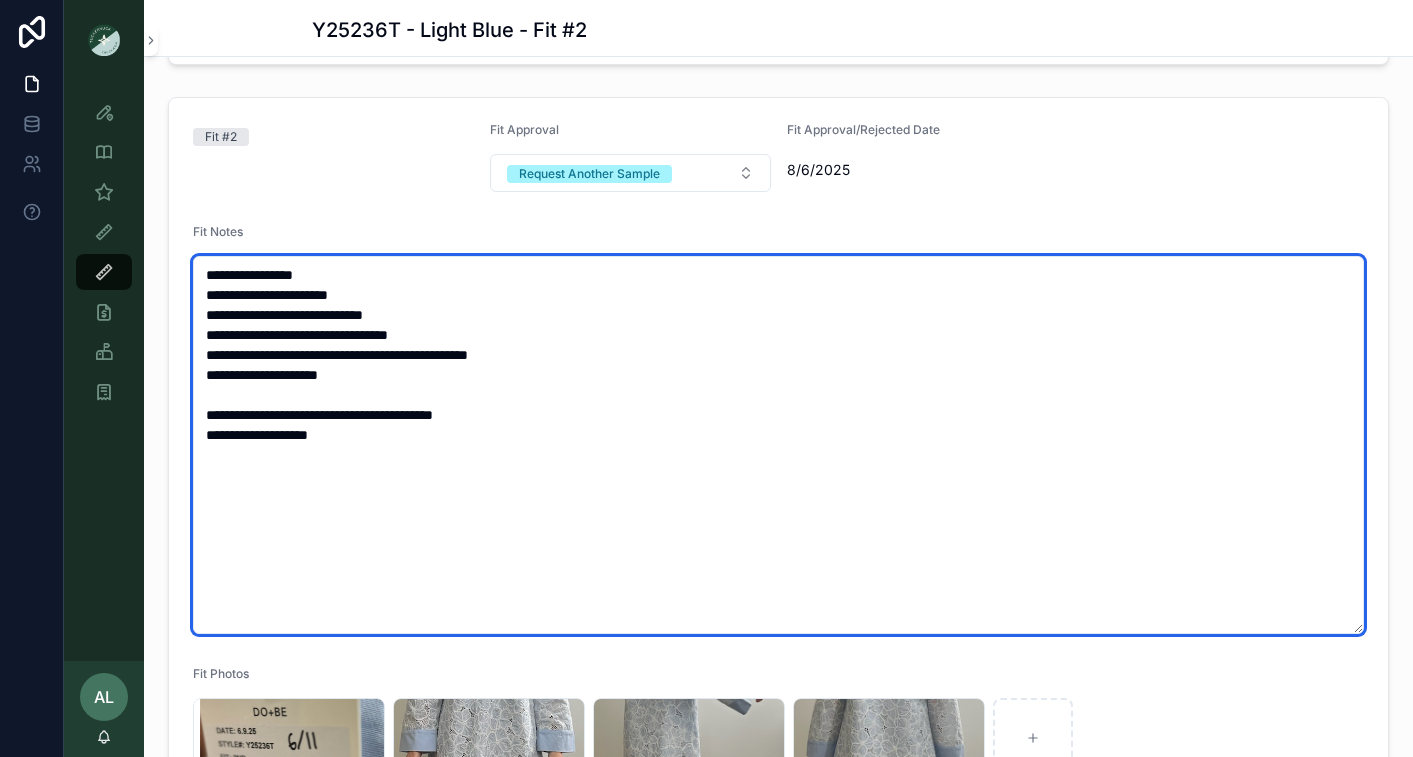 scroll, scrollTop: 207, scrollLeft: 0, axis: vertical 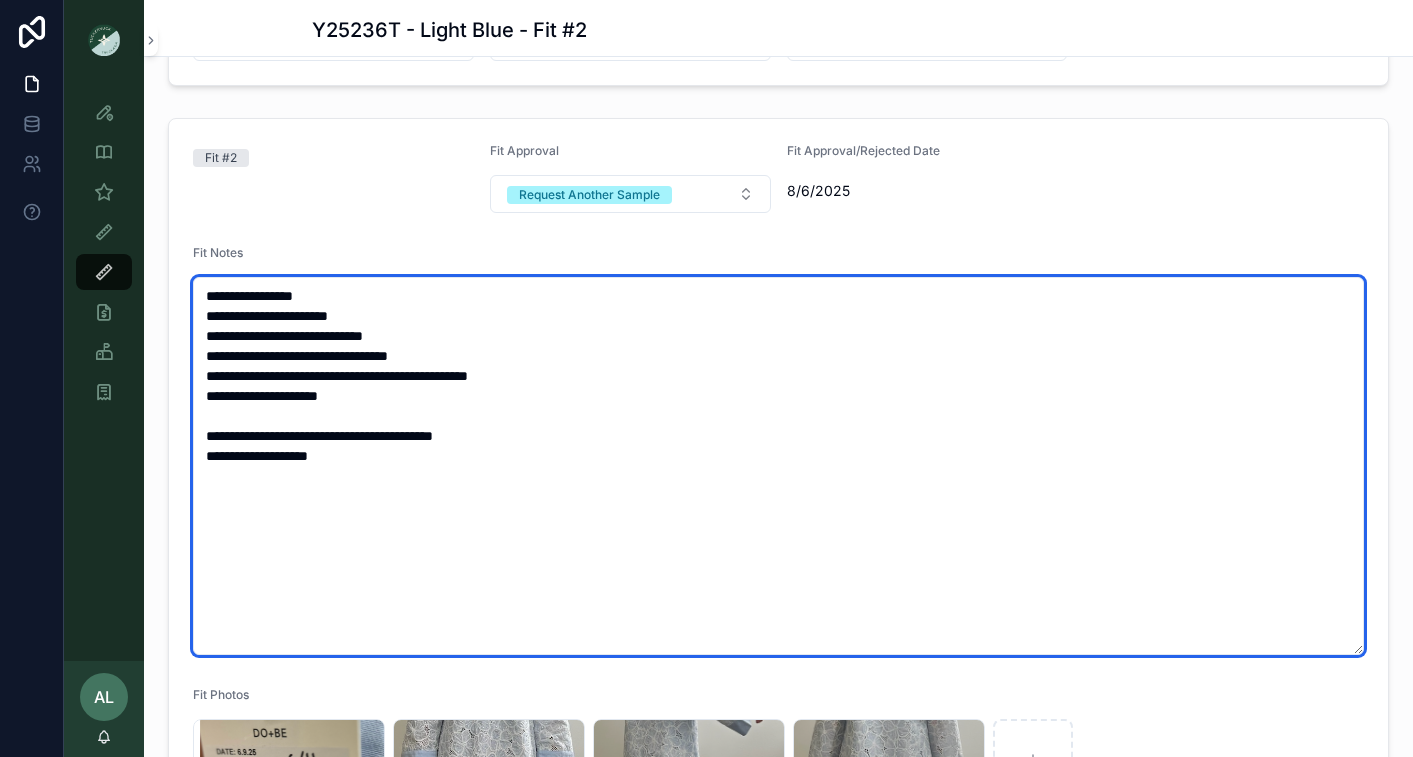 click on "**********" at bounding box center (778, 466) 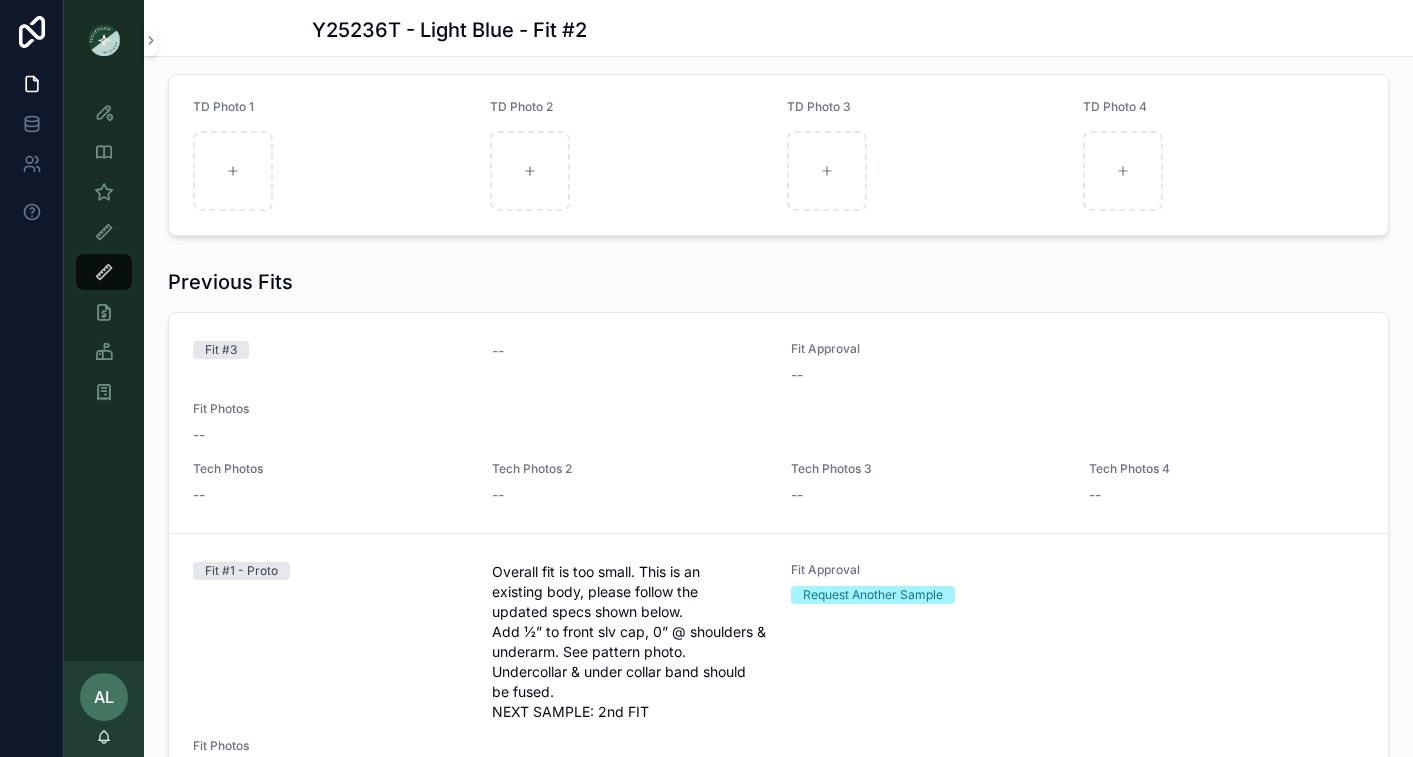 scroll, scrollTop: 1206, scrollLeft: 0, axis: vertical 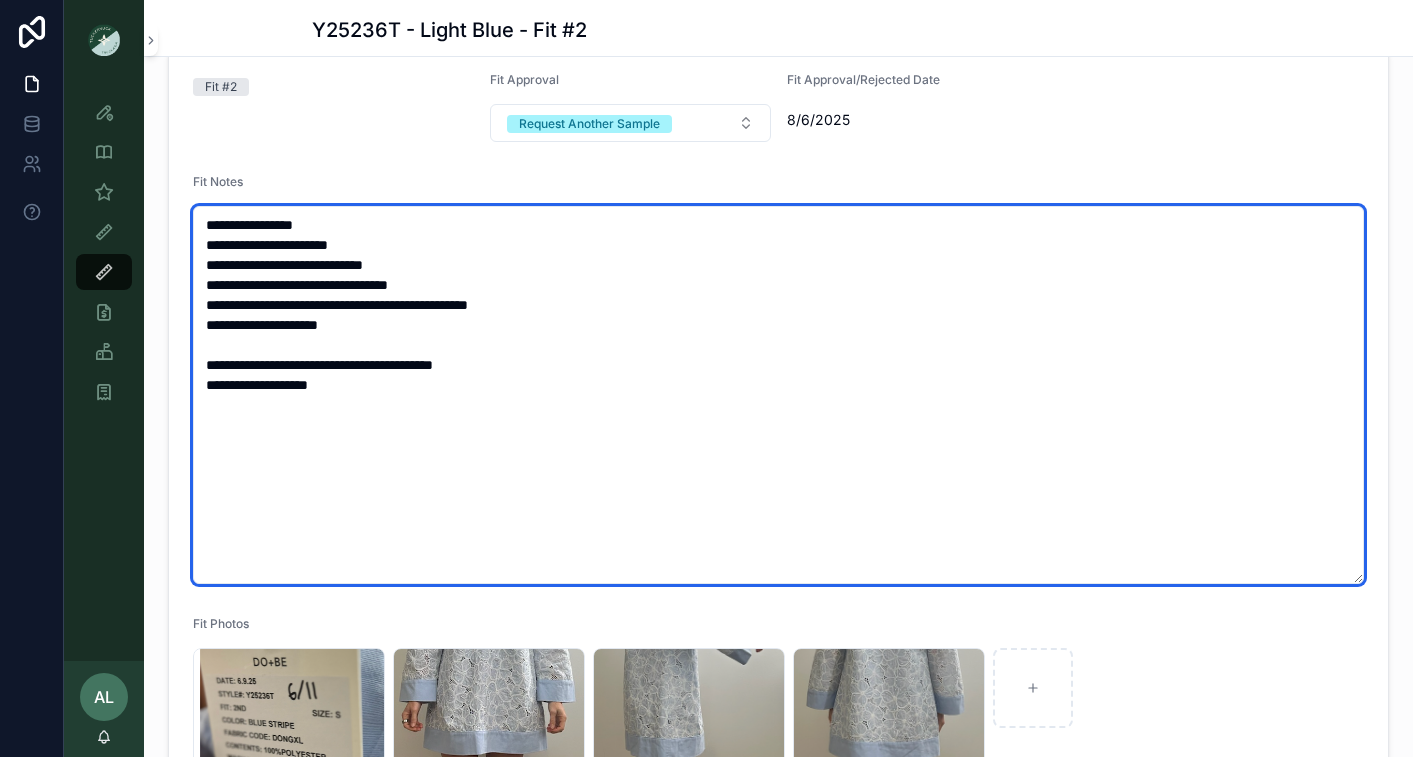 type on "**********" 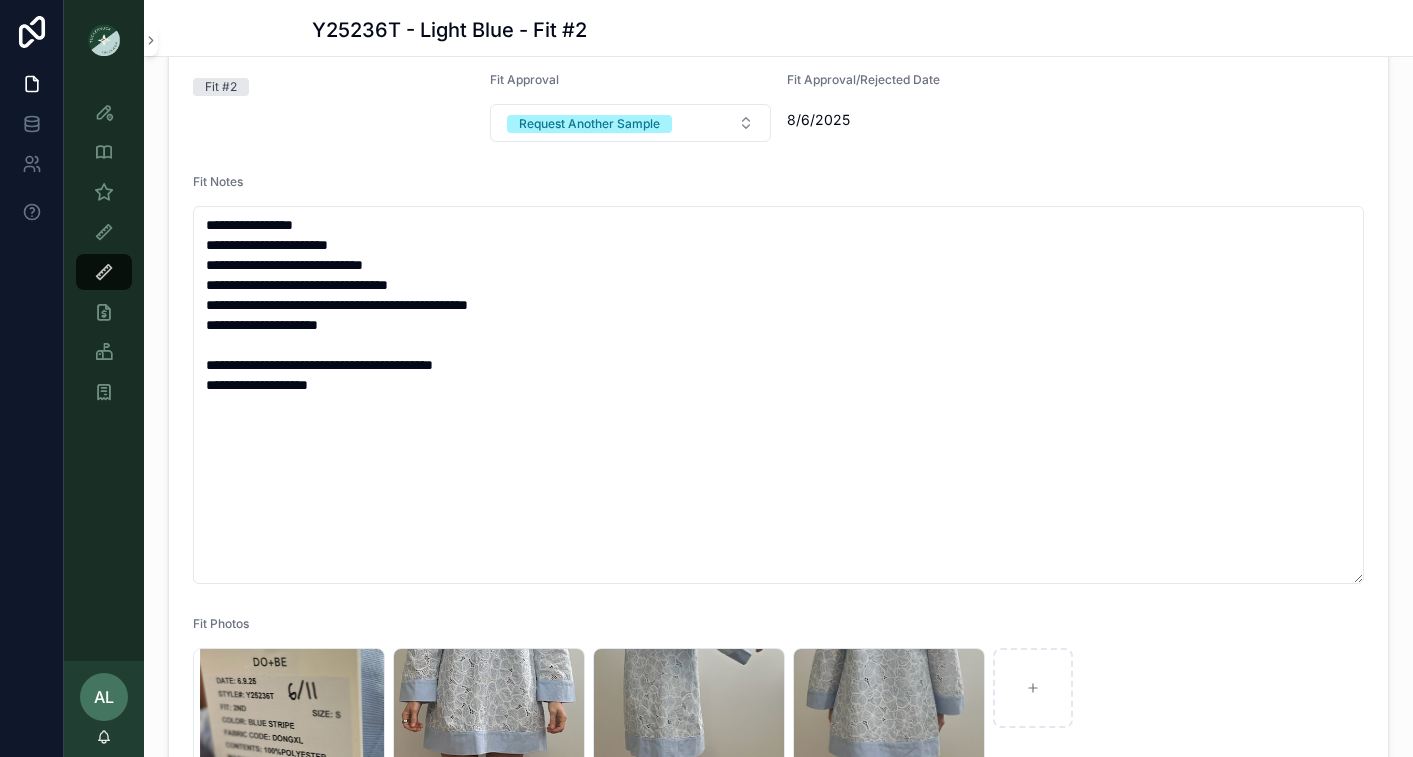 click on "**********" at bounding box center (778, 496) 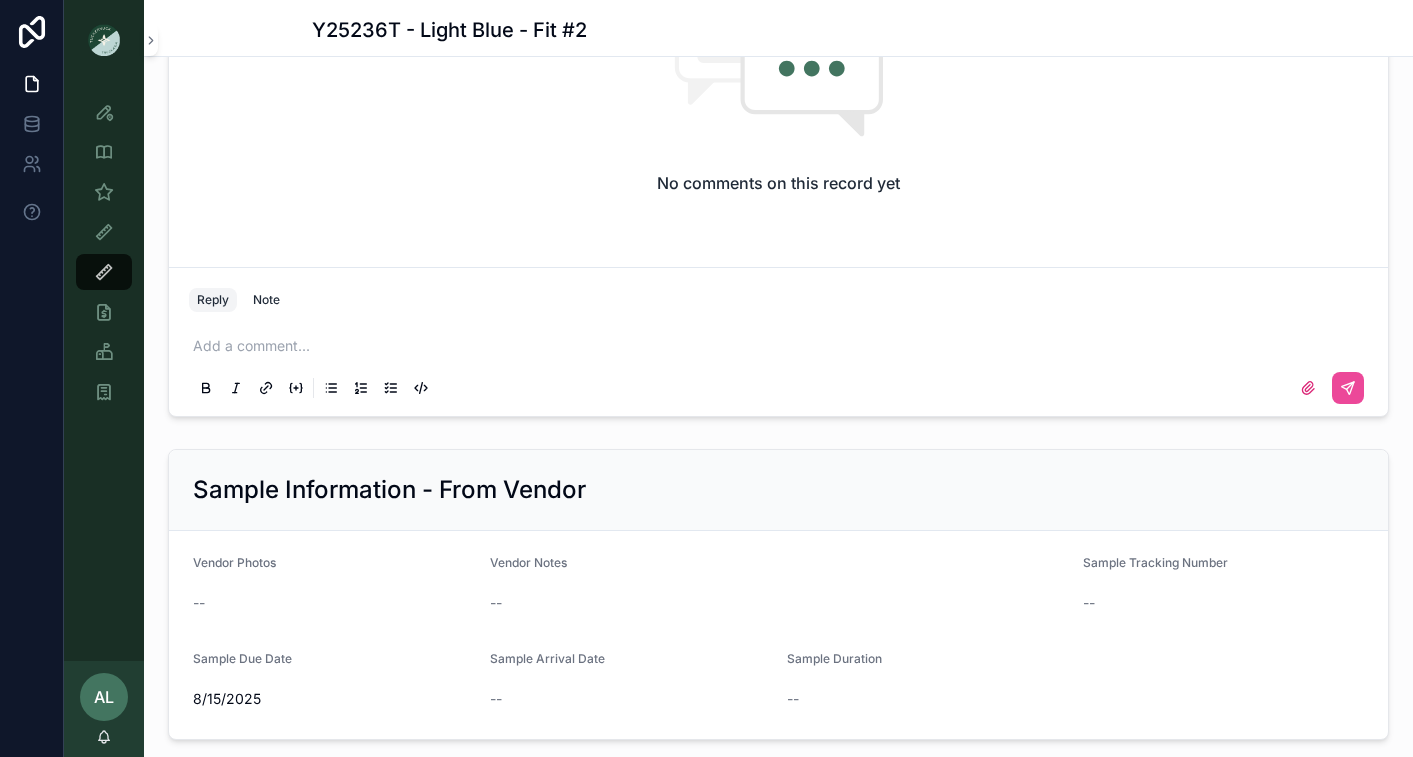 scroll, scrollTop: 2295, scrollLeft: 0, axis: vertical 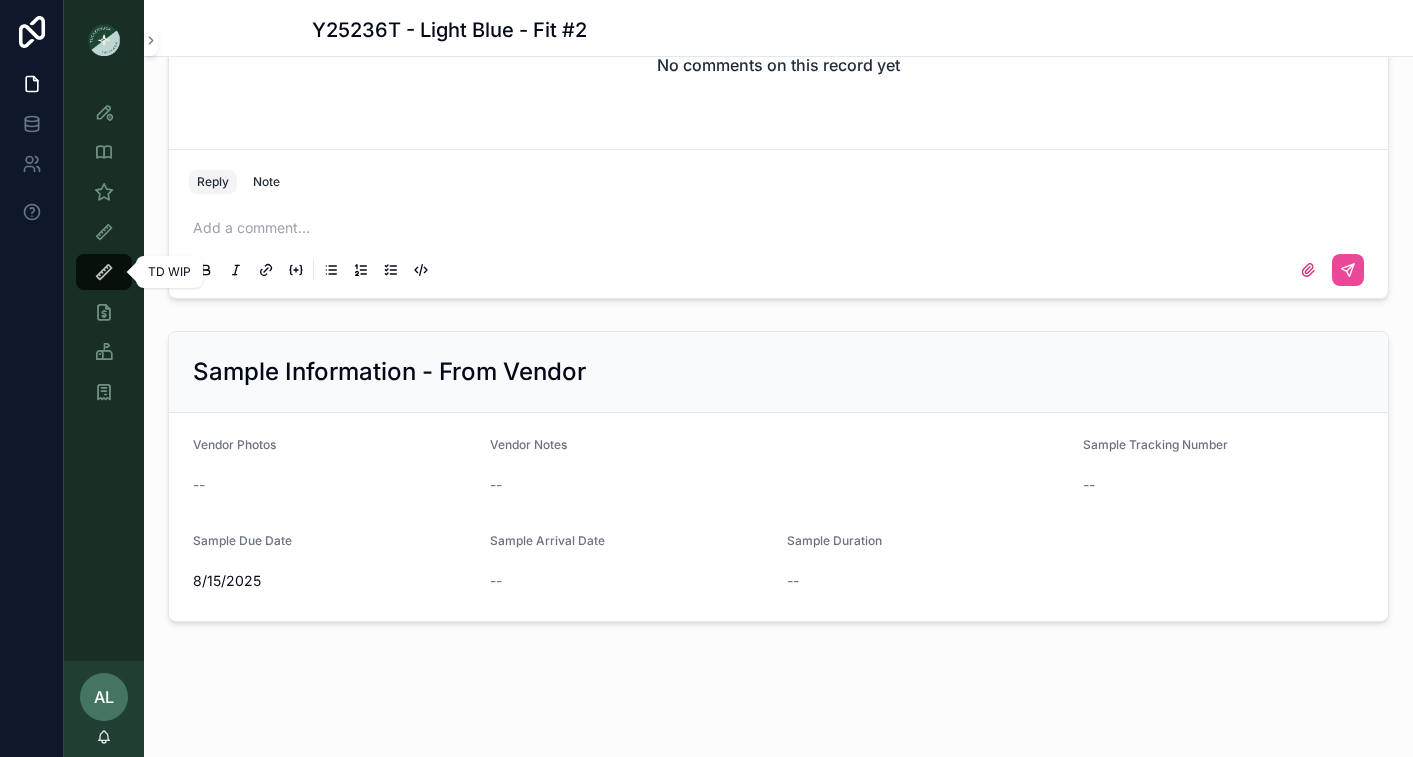 click at bounding box center (104, 272) 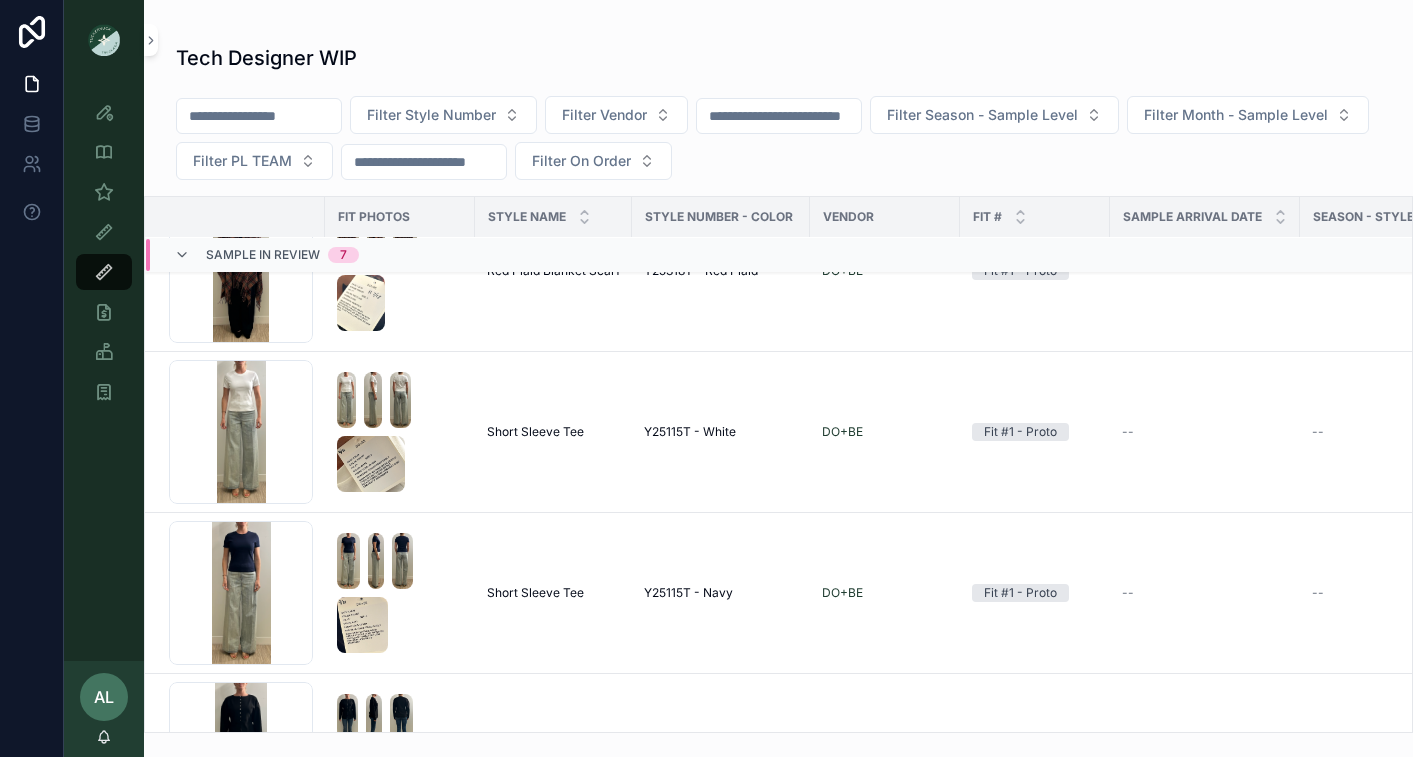 scroll, scrollTop: 0, scrollLeft: 0, axis: both 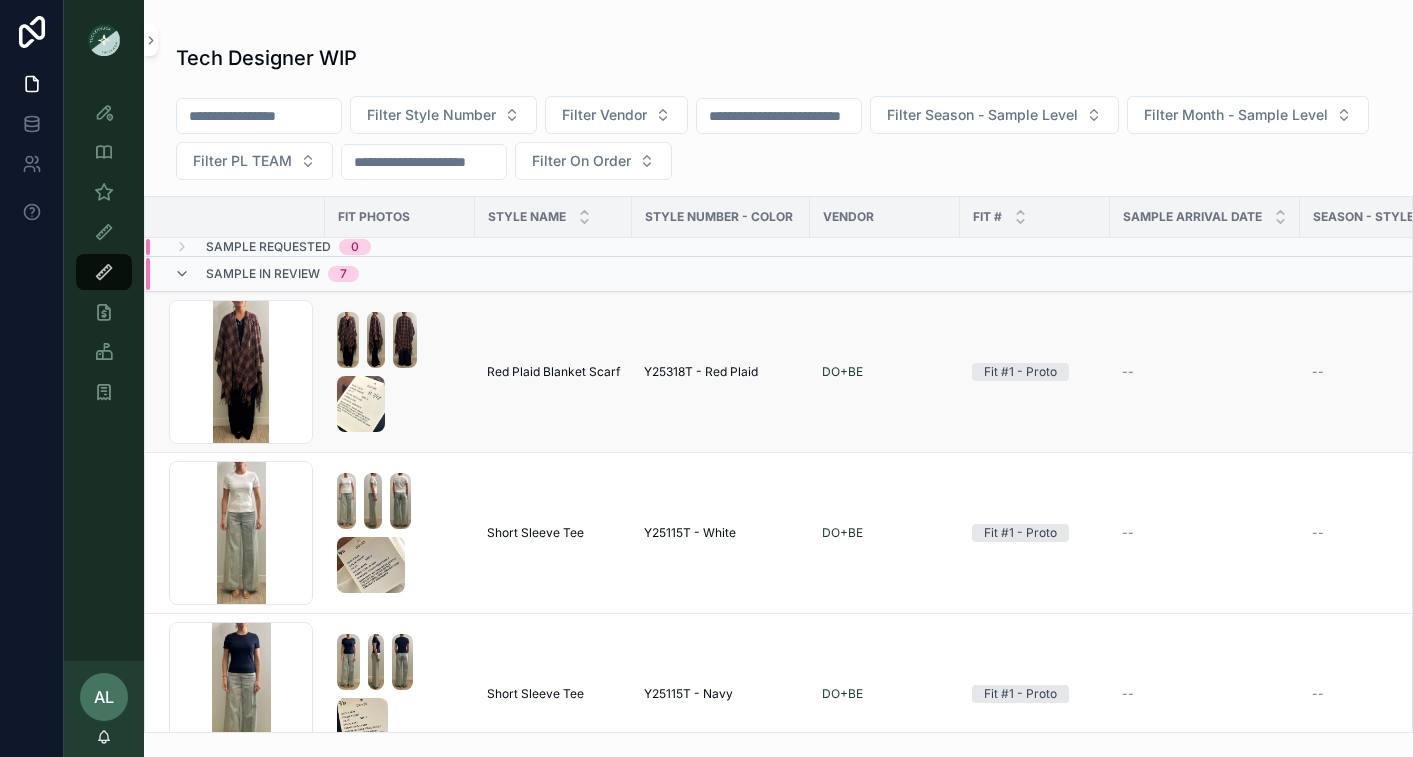 click at bounding box center [400, 372] 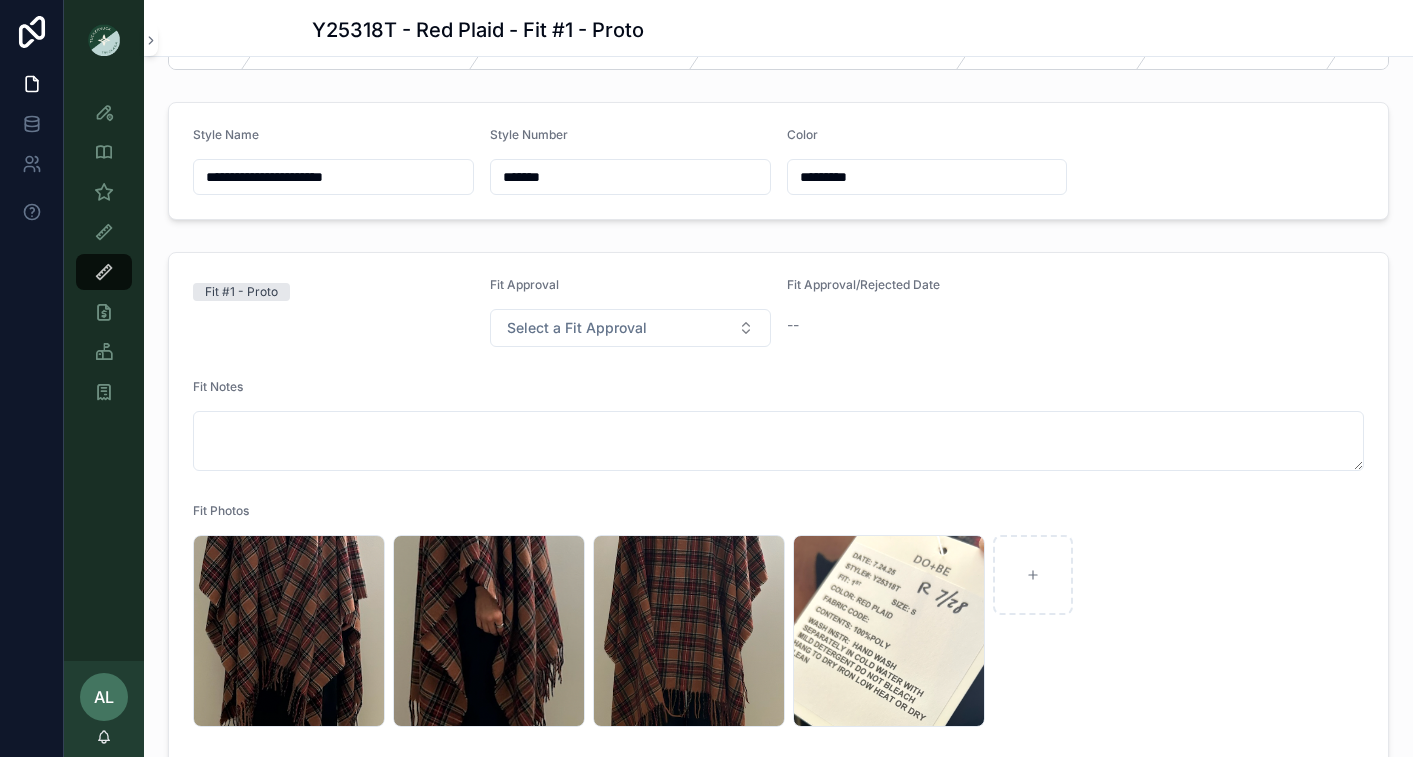 scroll, scrollTop: 89, scrollLeft: 0, axis: vertical 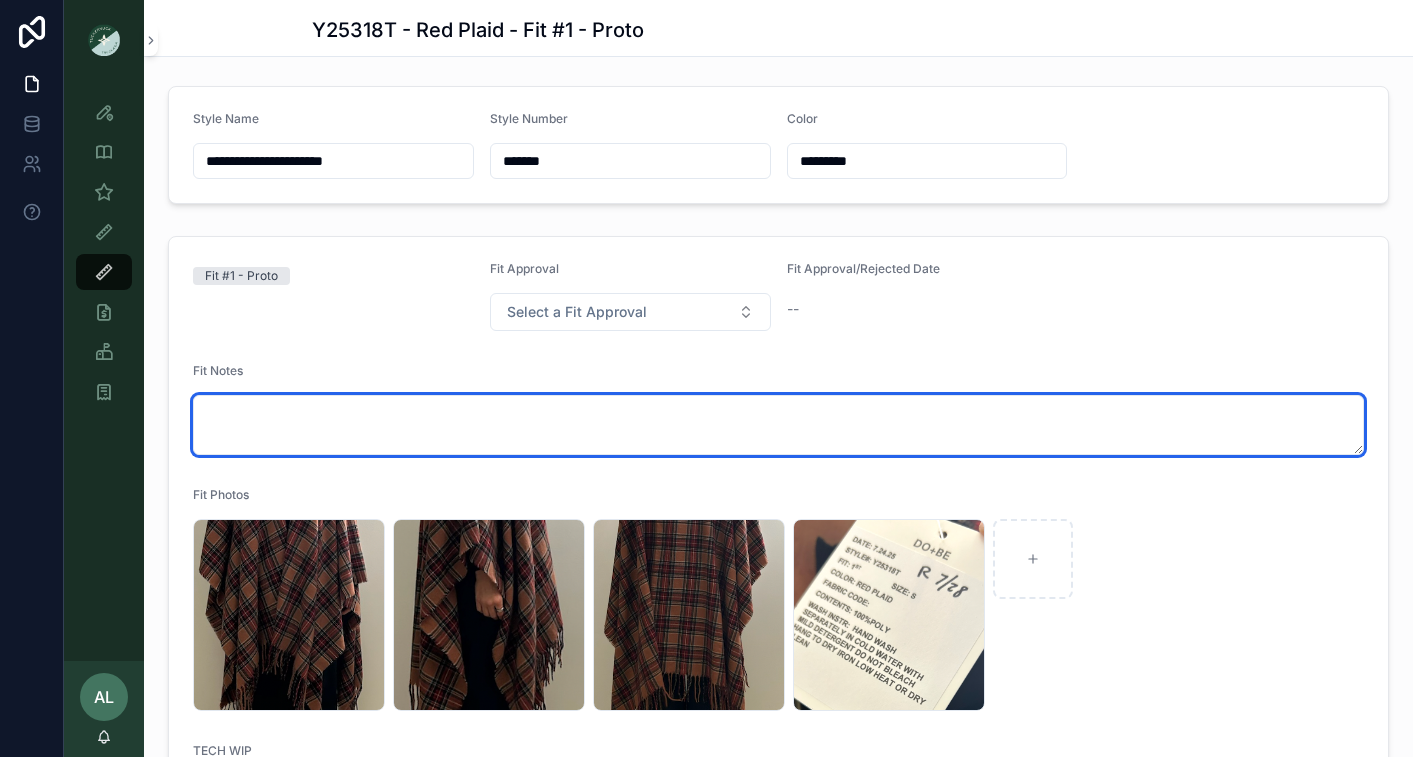 click at bounding box center [778, 425] 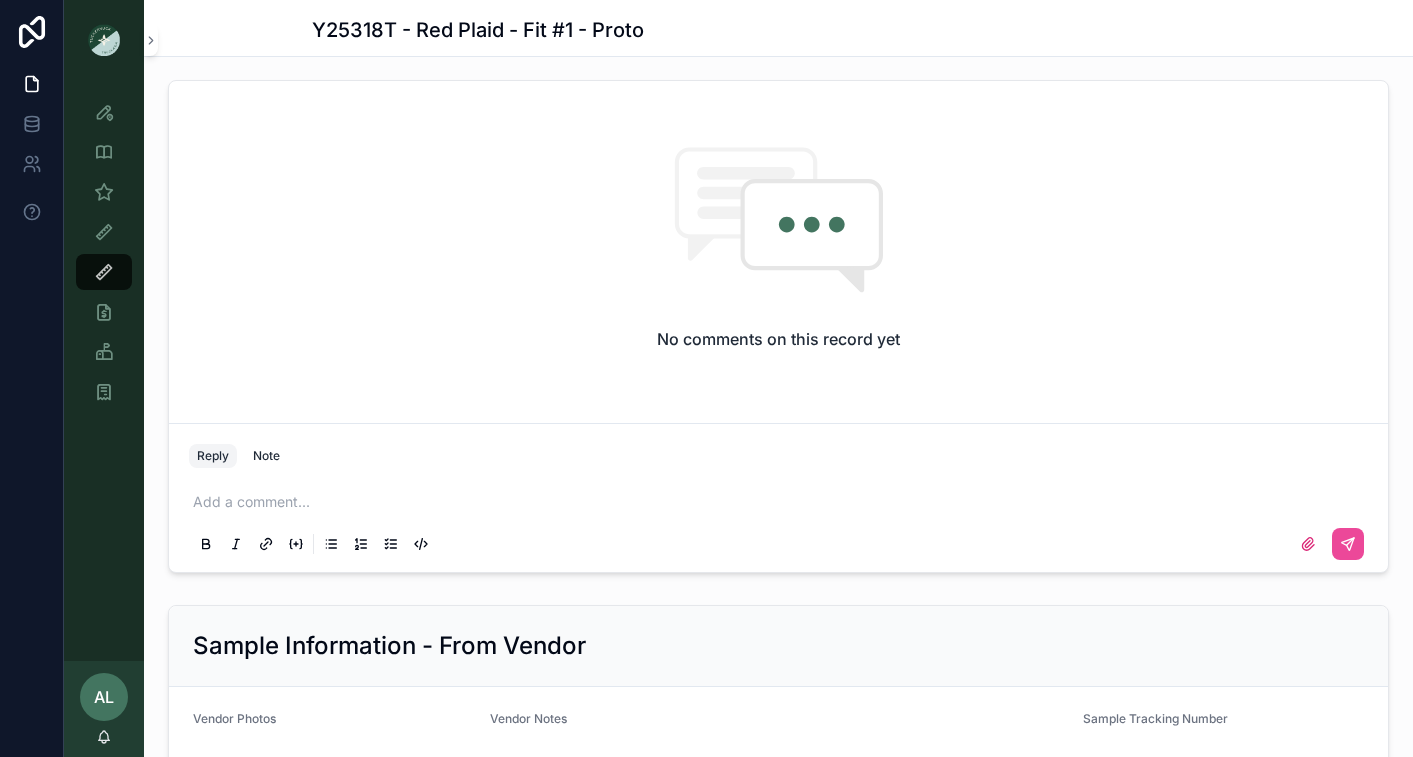 scroll, scrollTop: 1683, scrollLeft: 0, axis: vertical 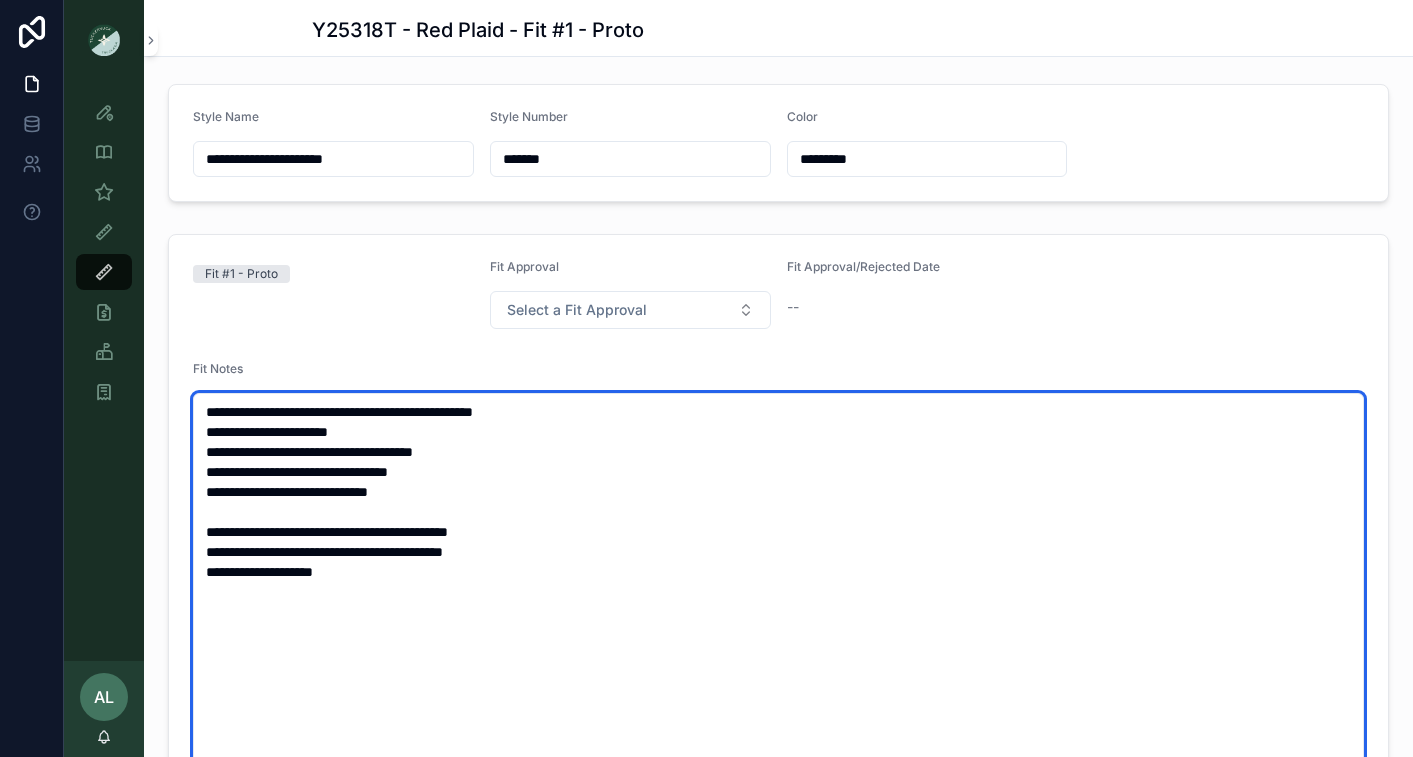 paste on "**********" 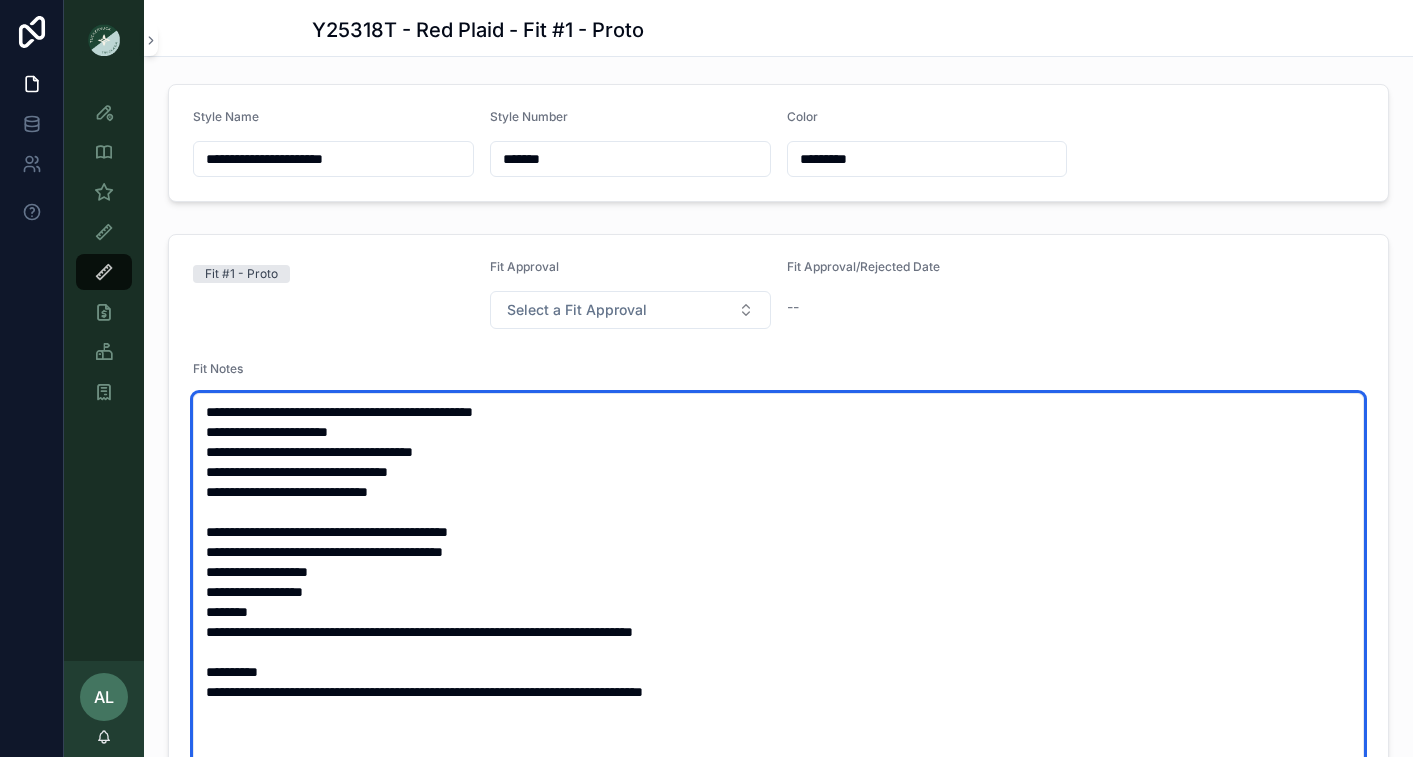 click on "**********" at bounding box center (778, 702) 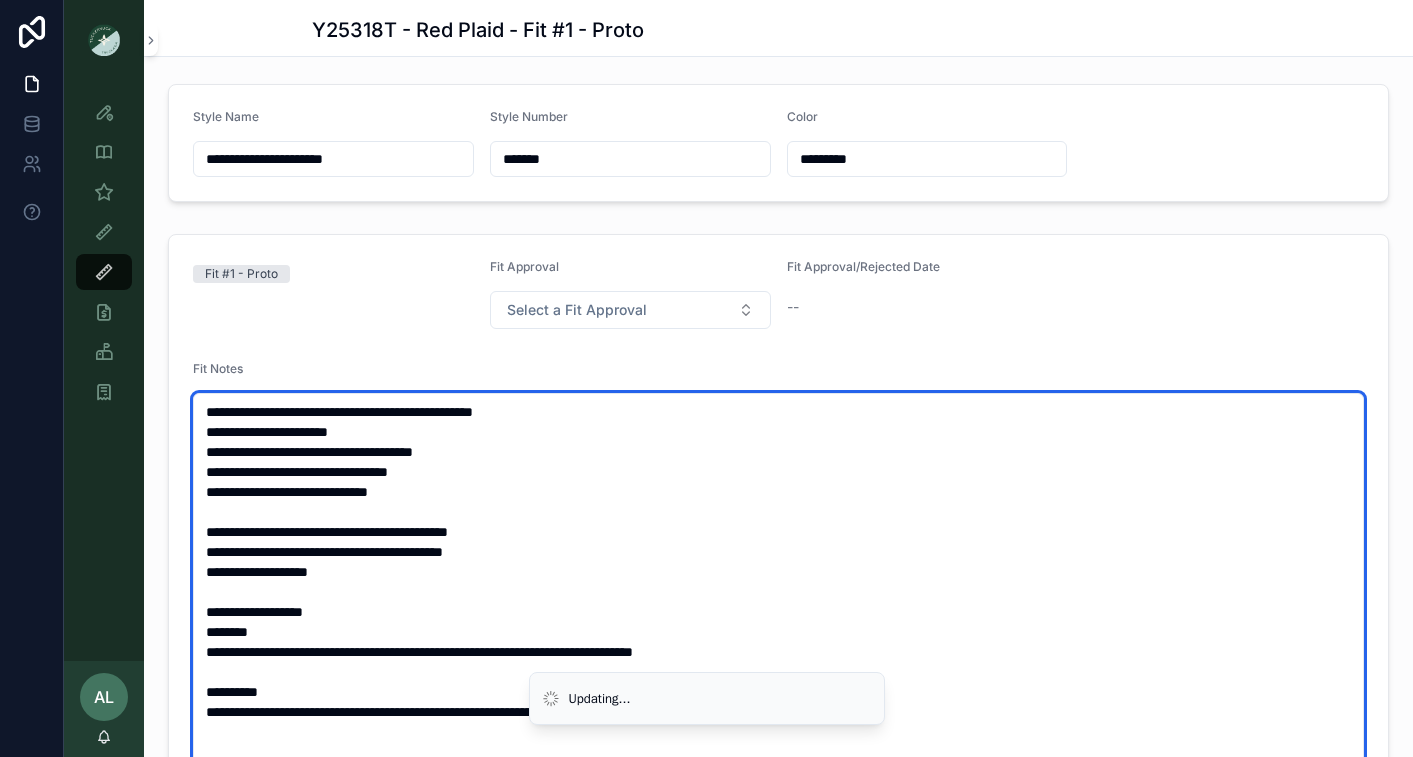 type on "**********" 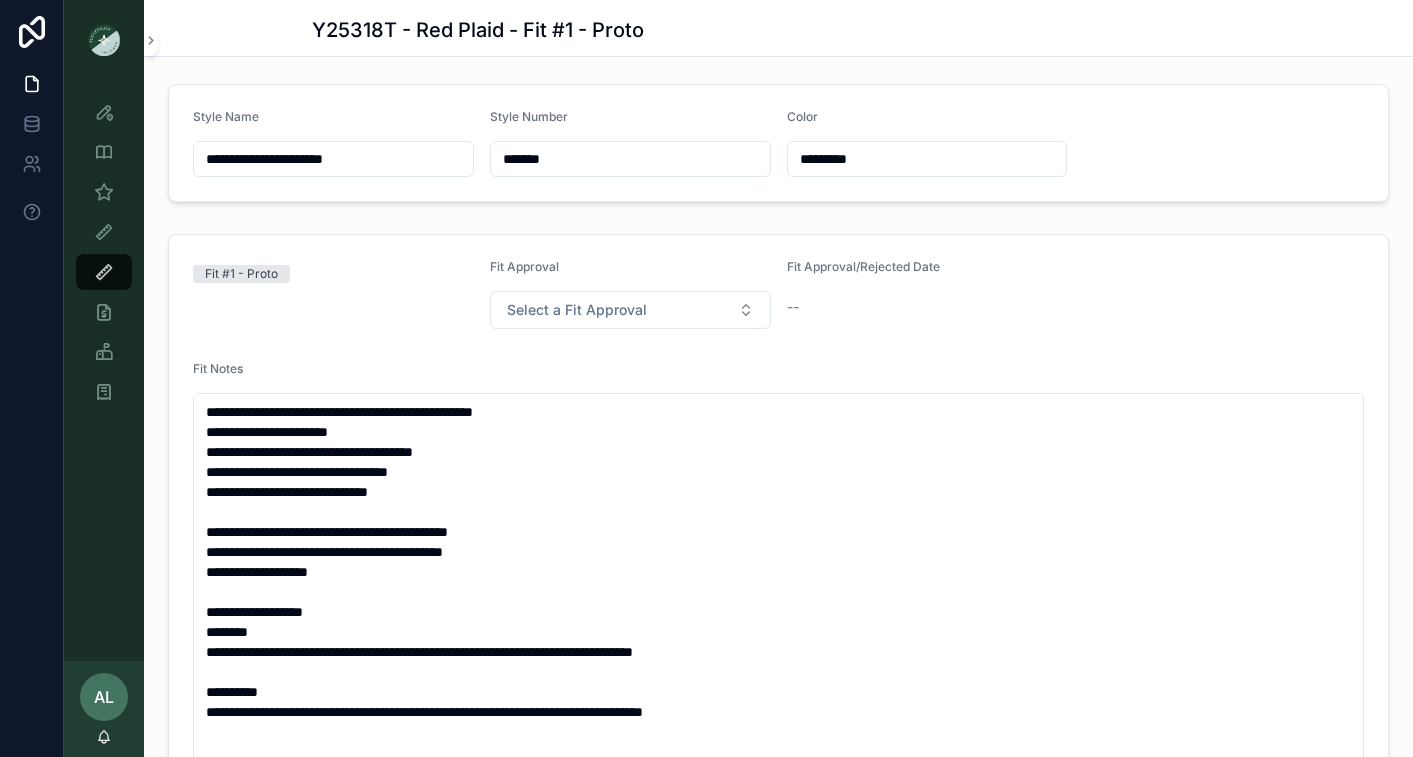 click on "**********" at bounding box center (778, 803) 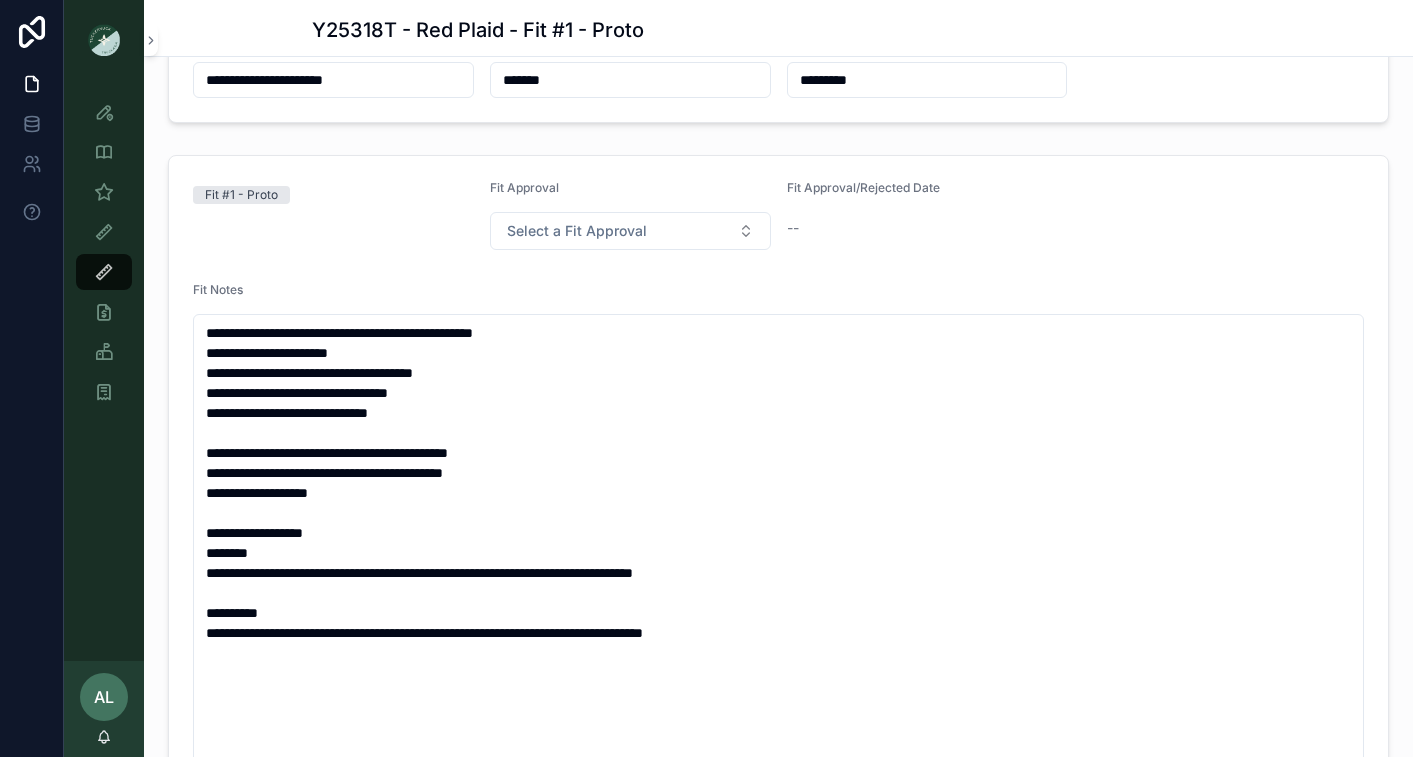 scroll, scrollTop: 172, scrollLeft: 0, axis: vertical 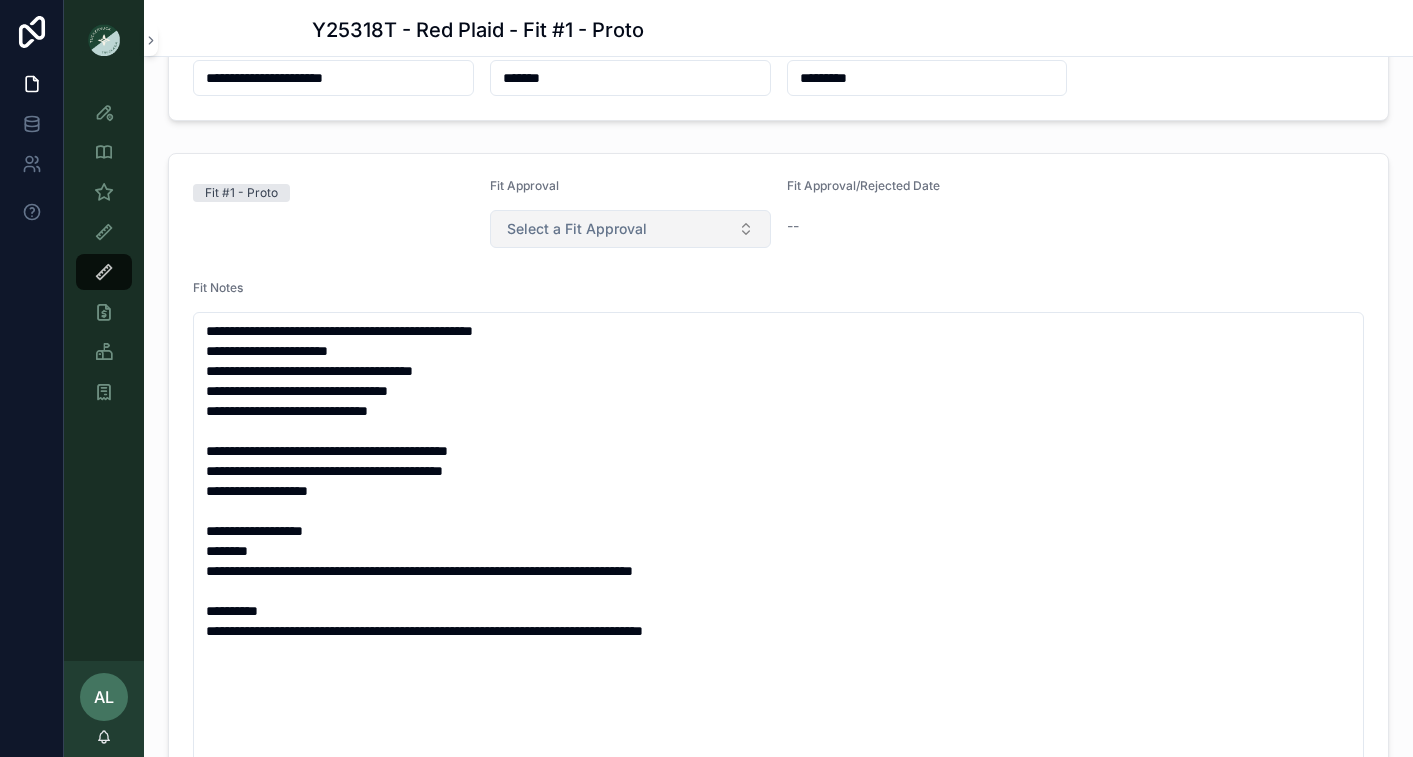 click on "Select a Fit Approval" at bounding box center [577, 229] 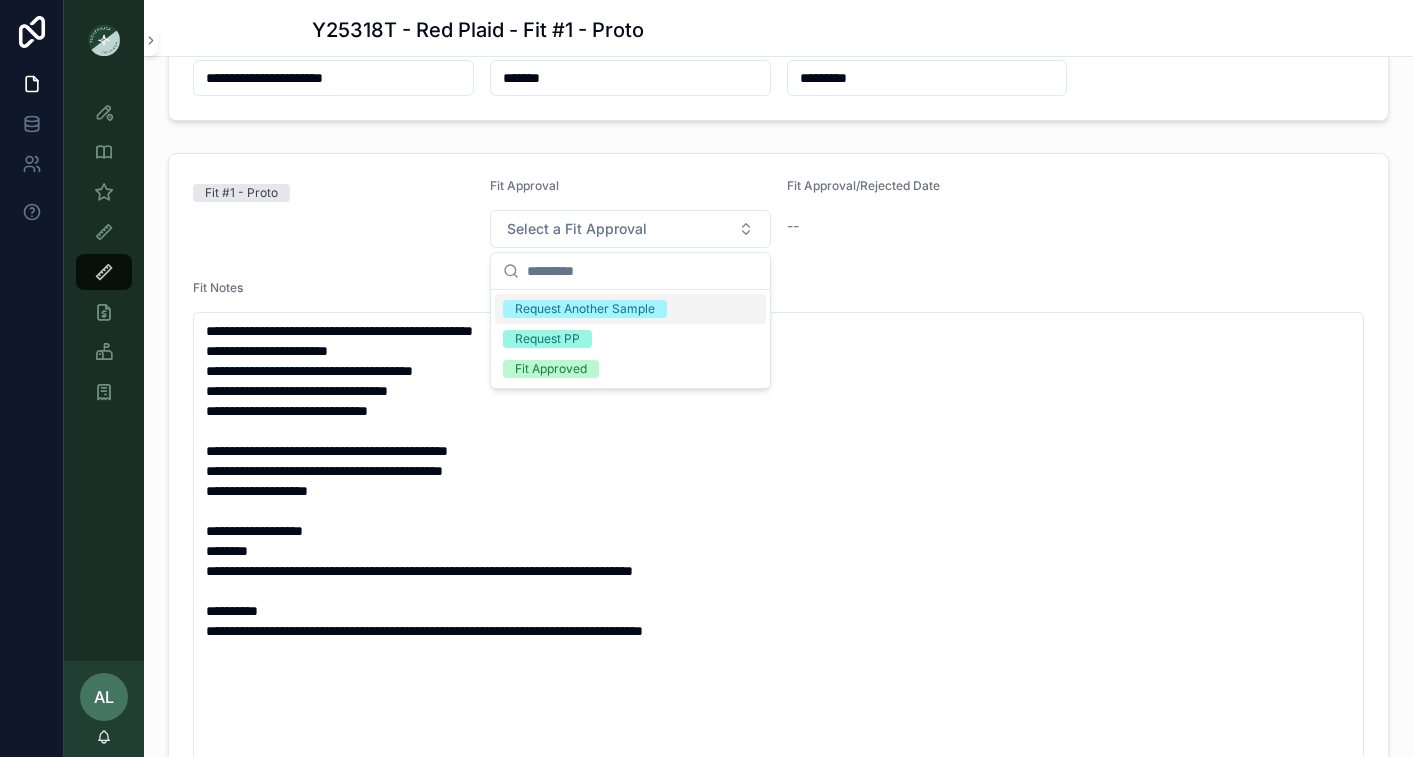 click on "Request Another Sample" at bounding box center (585, 309) 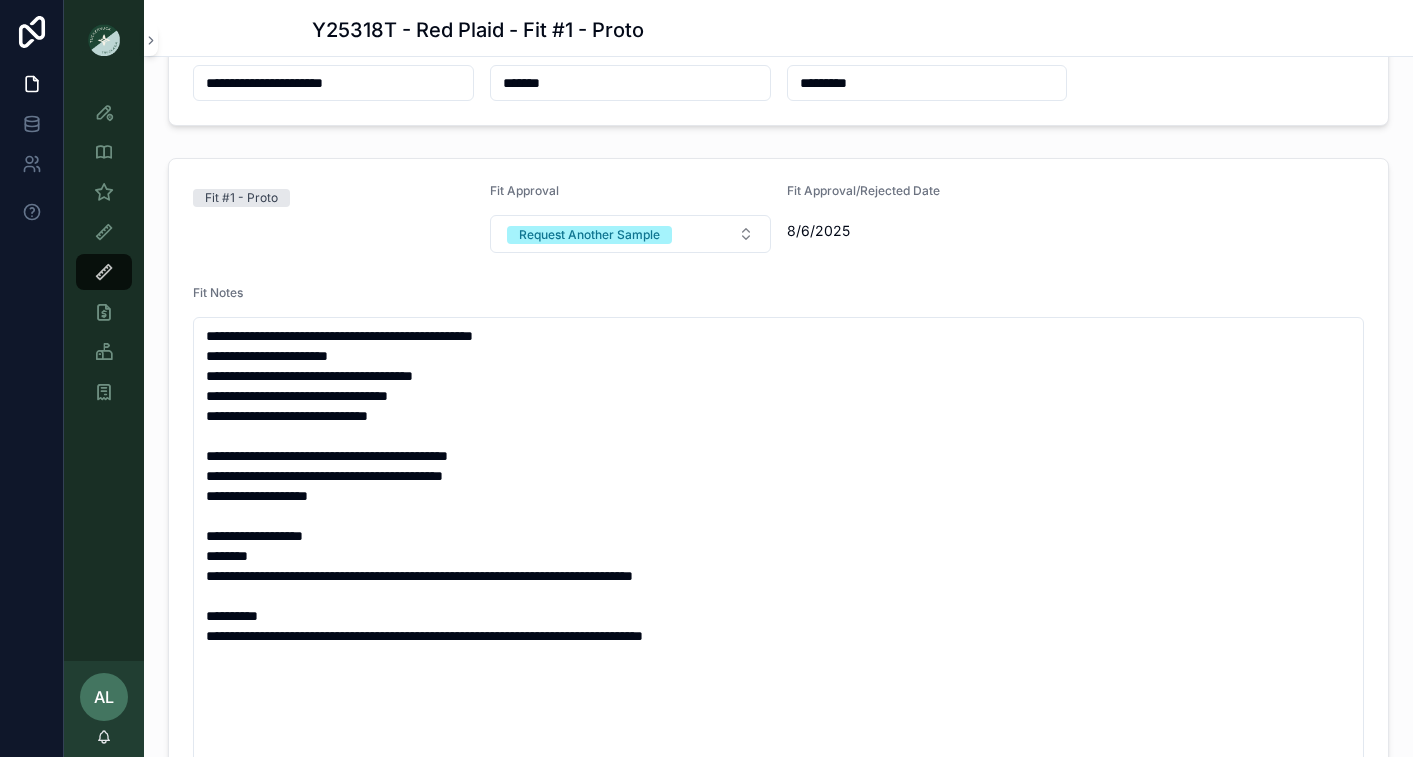 scroll, scrollTop: 0, scrollLeft: 0, axis: both 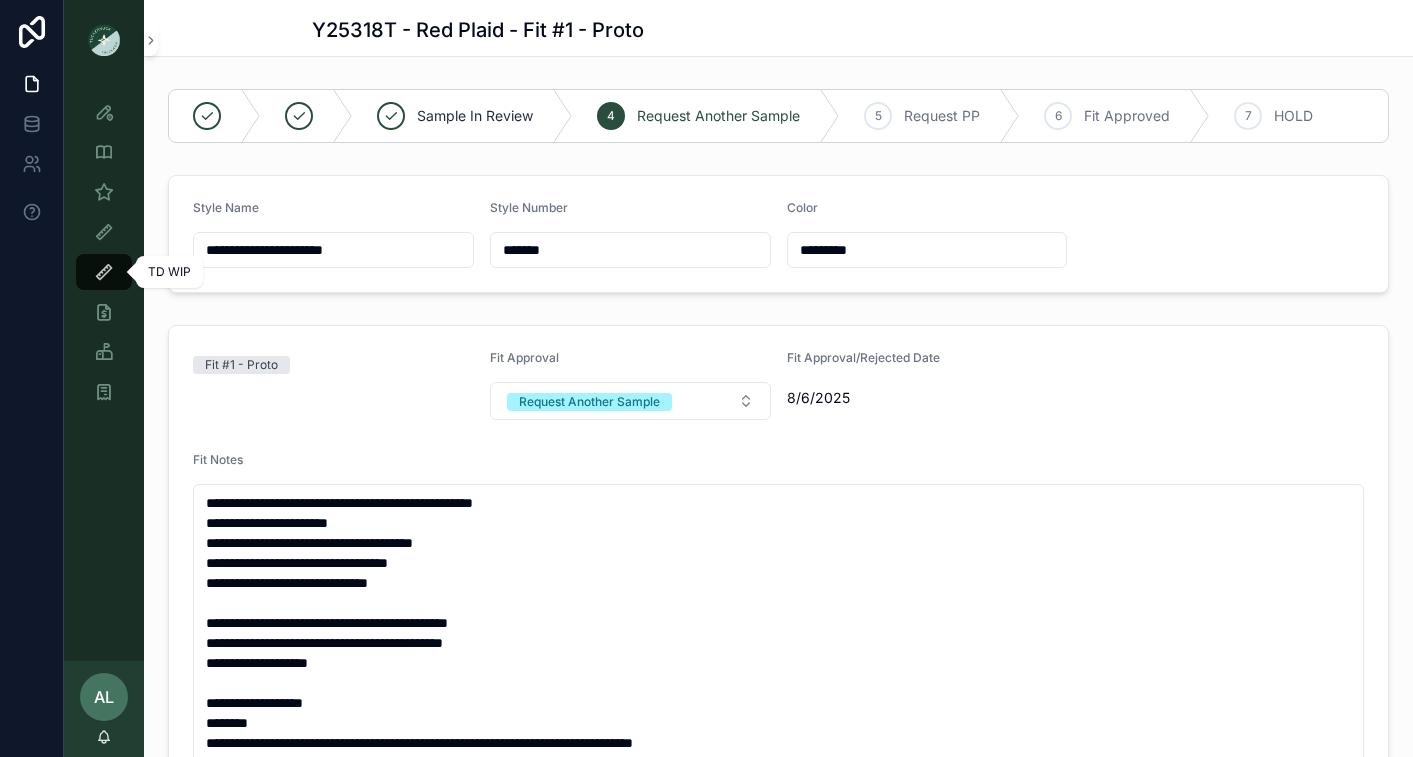 click at bounding box center (104, 272) 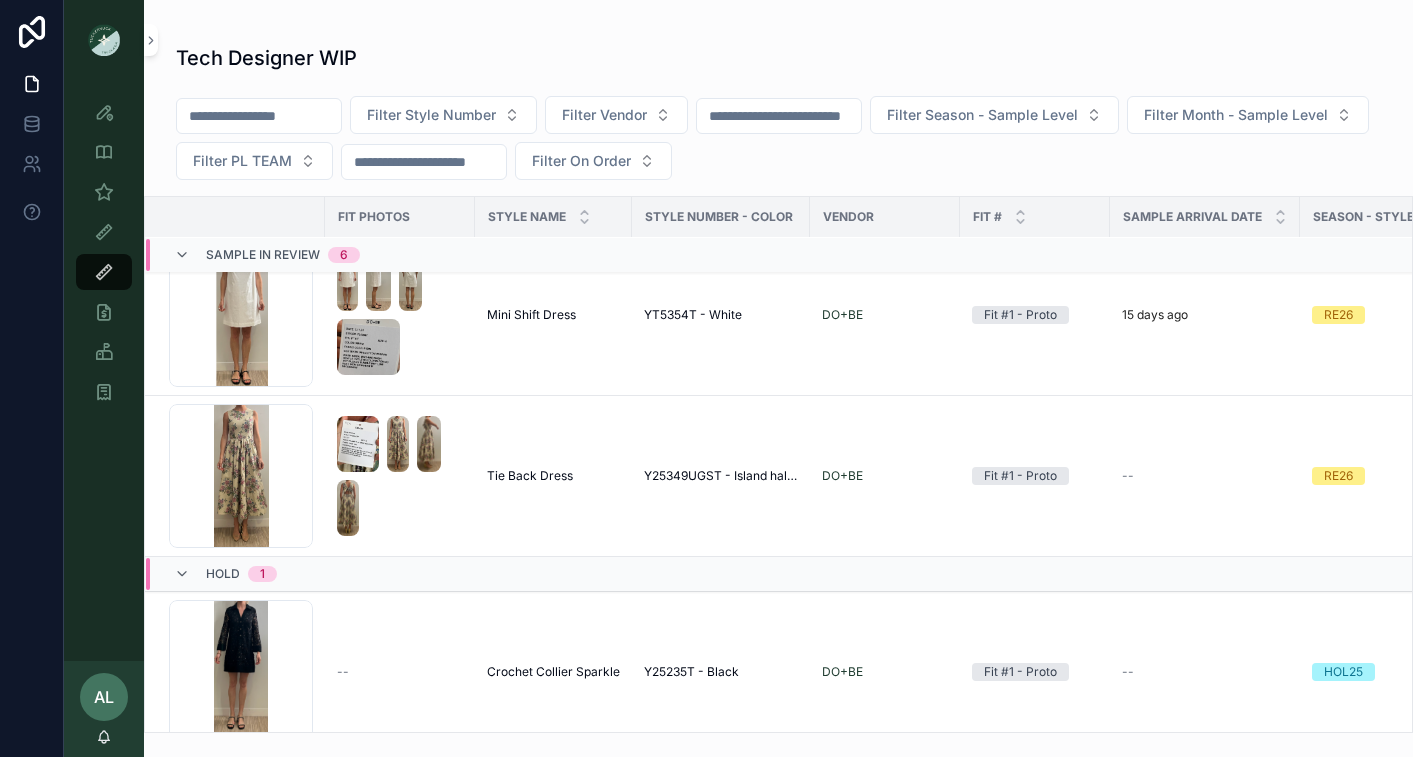 scroll, scrollTop: 721, scrollLeft: 0, axis: vertical 